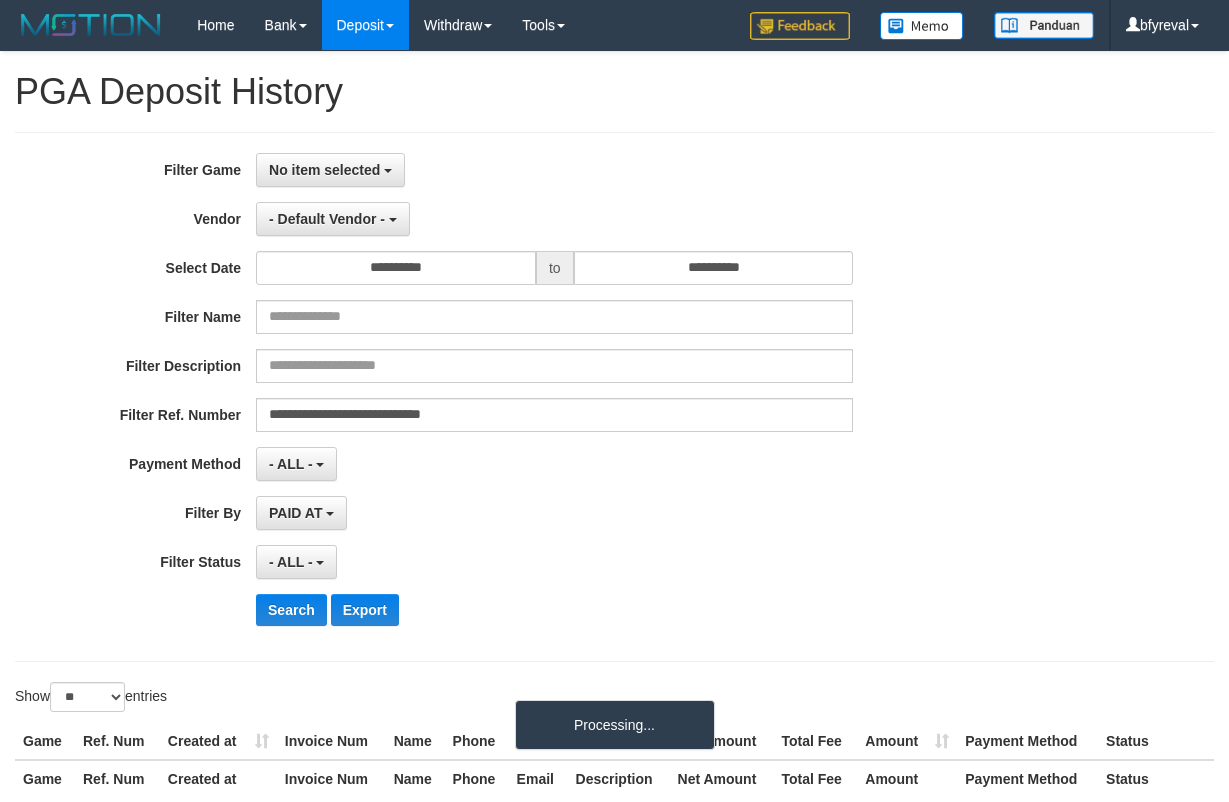 select on "**********" 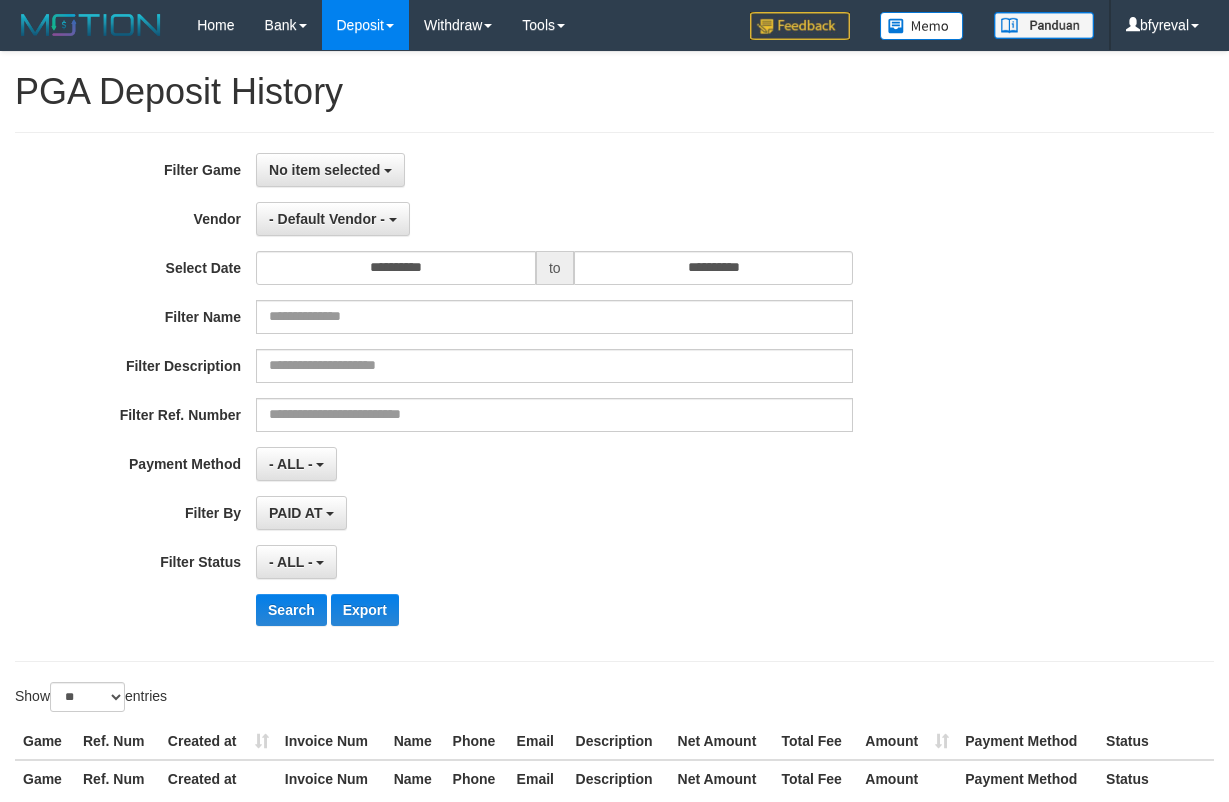 select 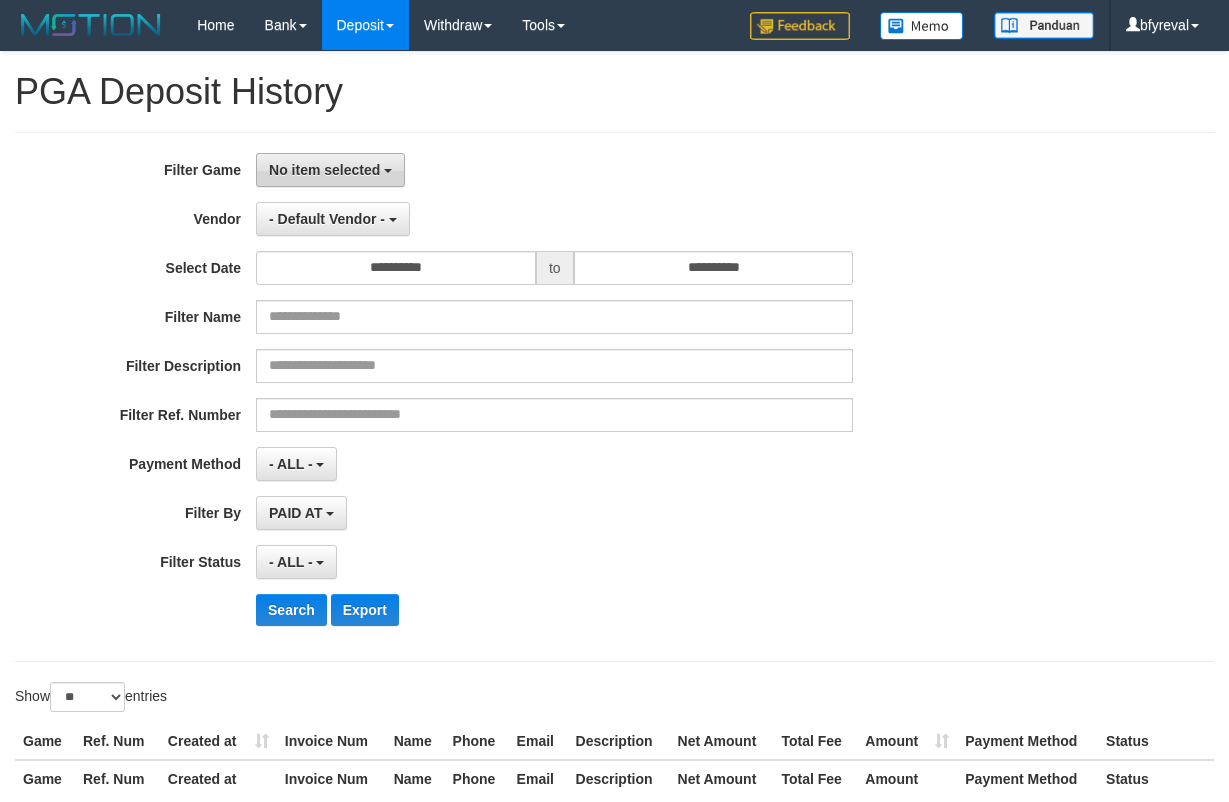 scroll, scrollTop: 0, scrollLeft: 0, axis: both 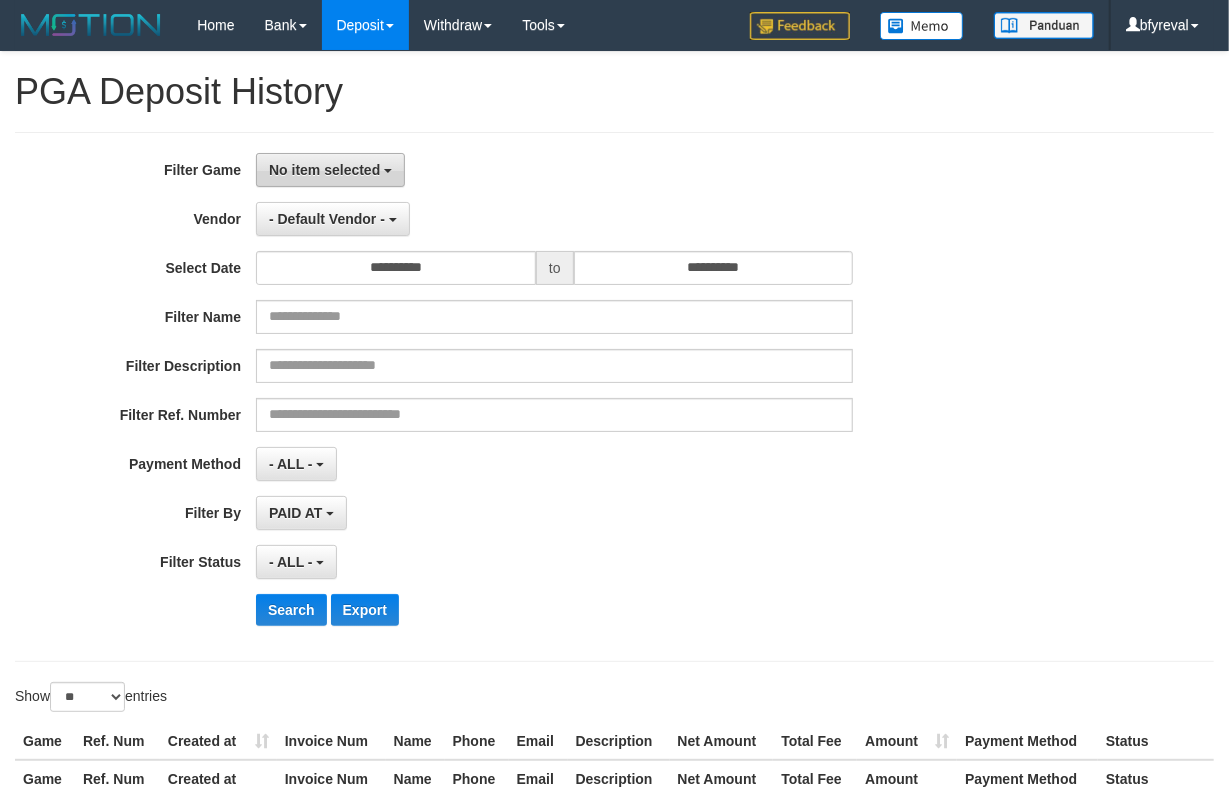 click on "No item selected" at bounding box center (324, 170) 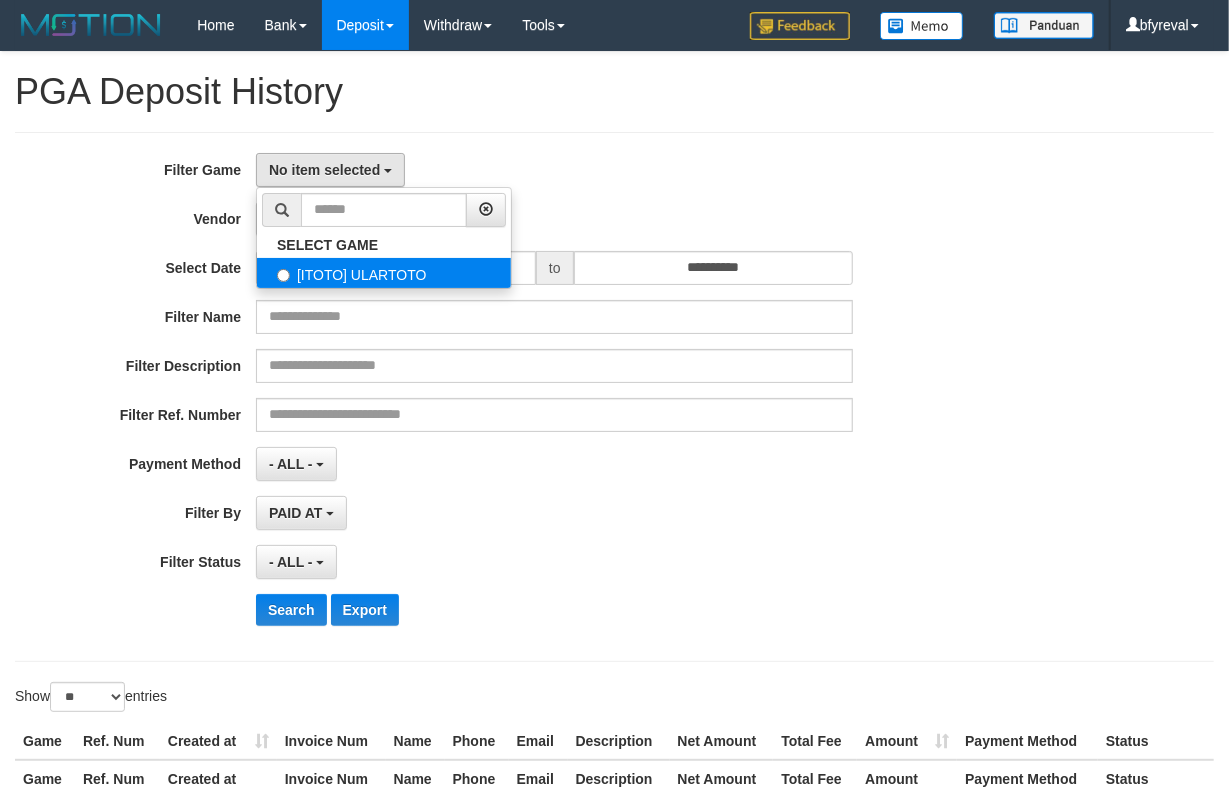 select on "****" 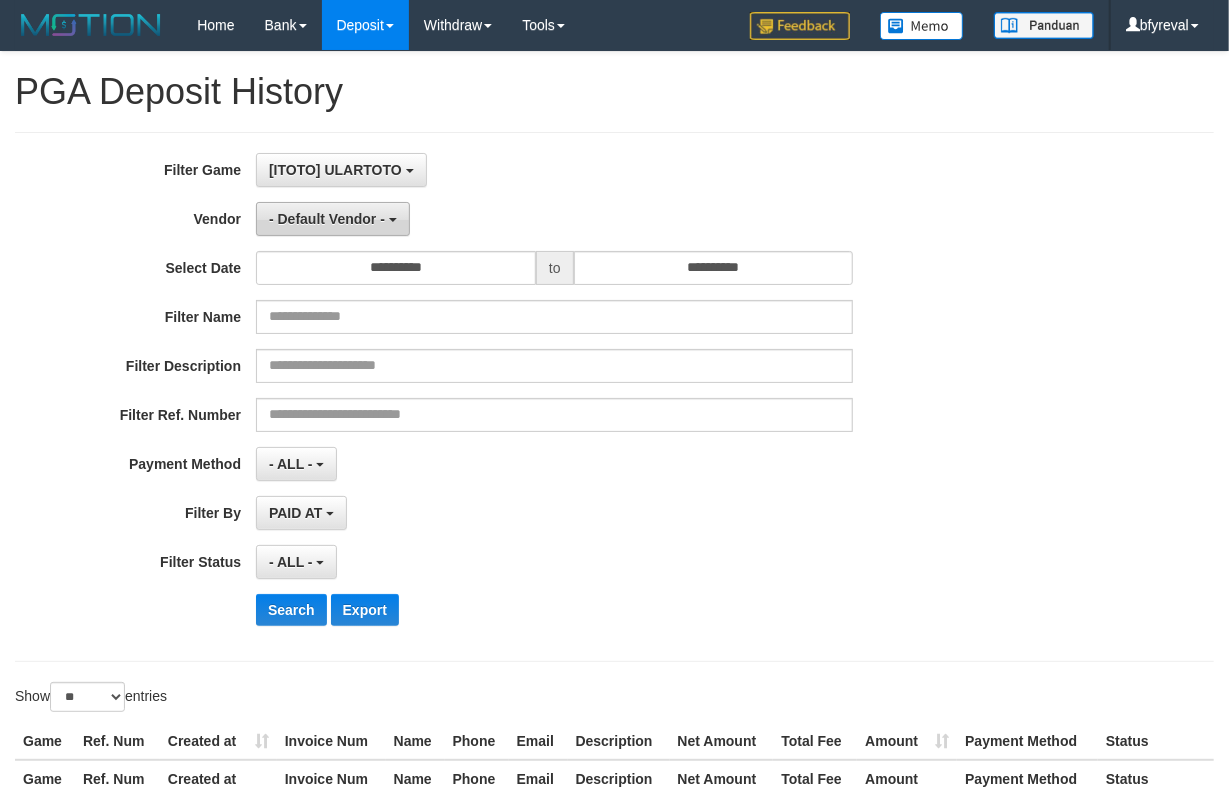 scroll, scrollTop: 17, scrollLeft: 0, axis: vertical 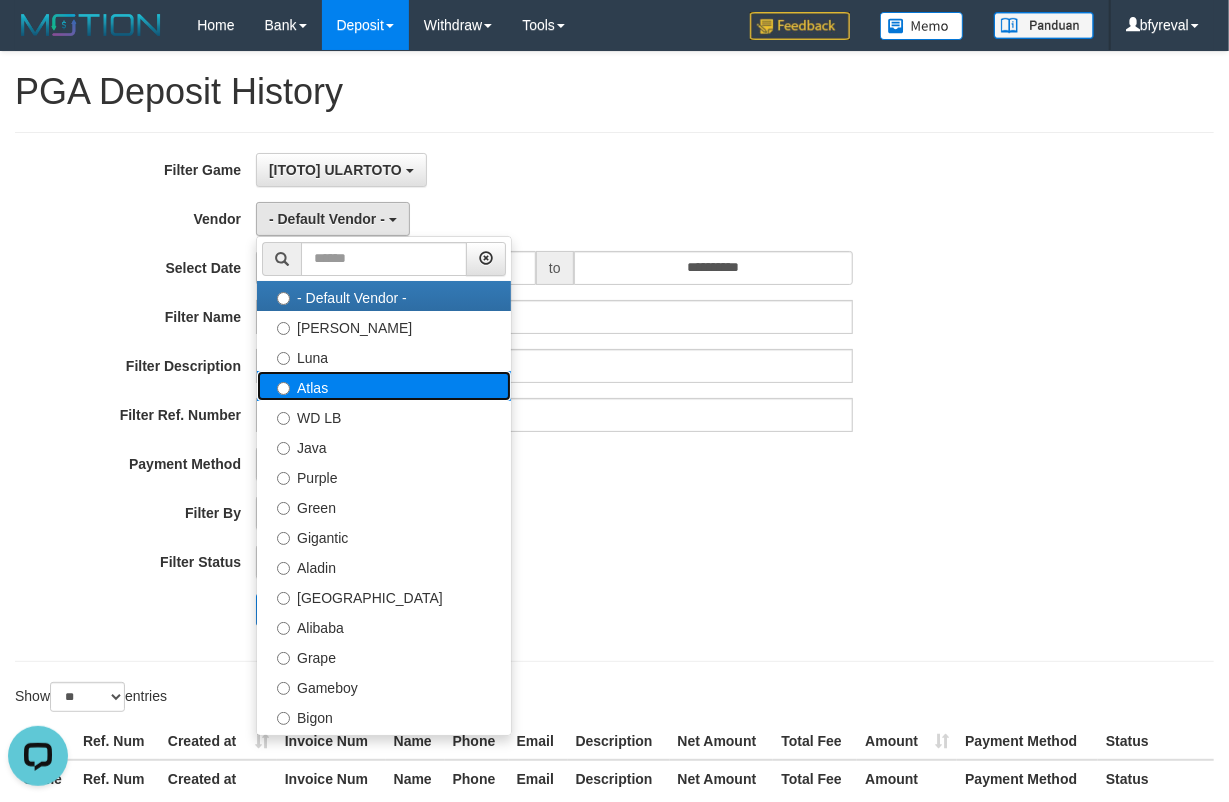 click on "Atlas" at bounding box center (384, 386) 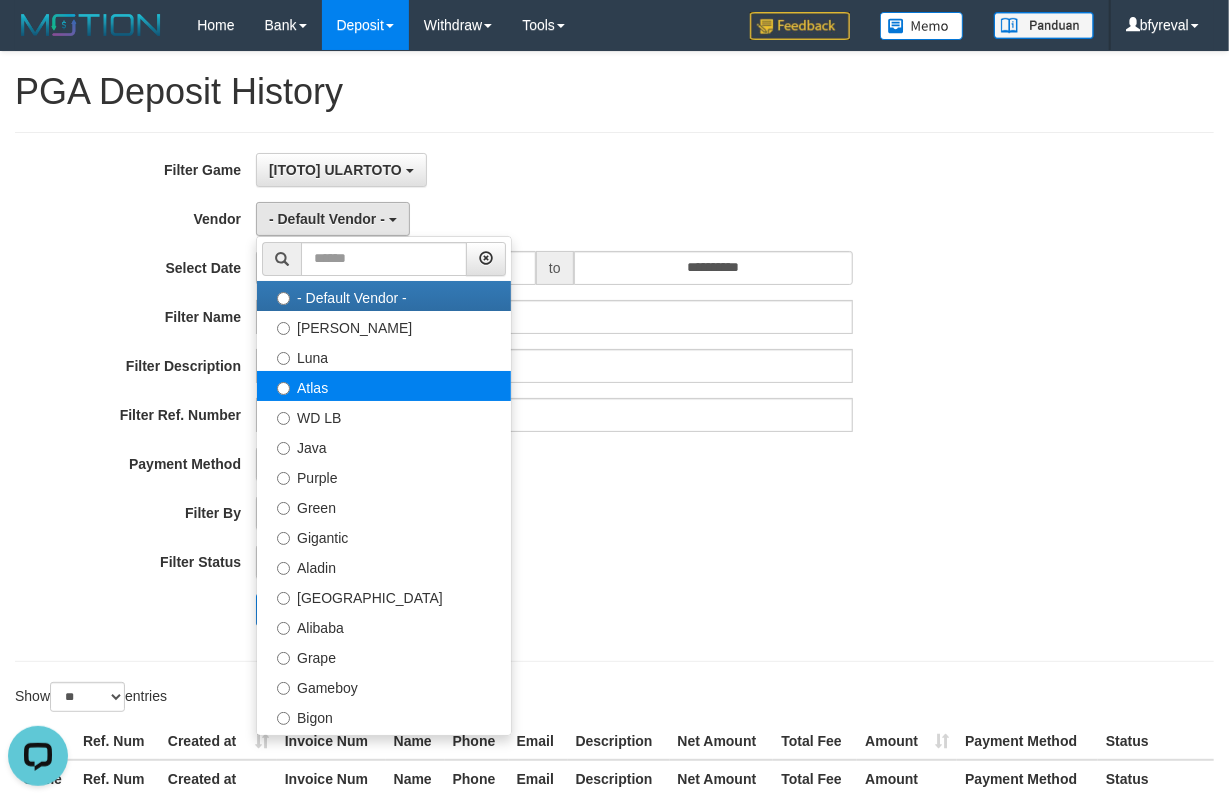 select on "**********" 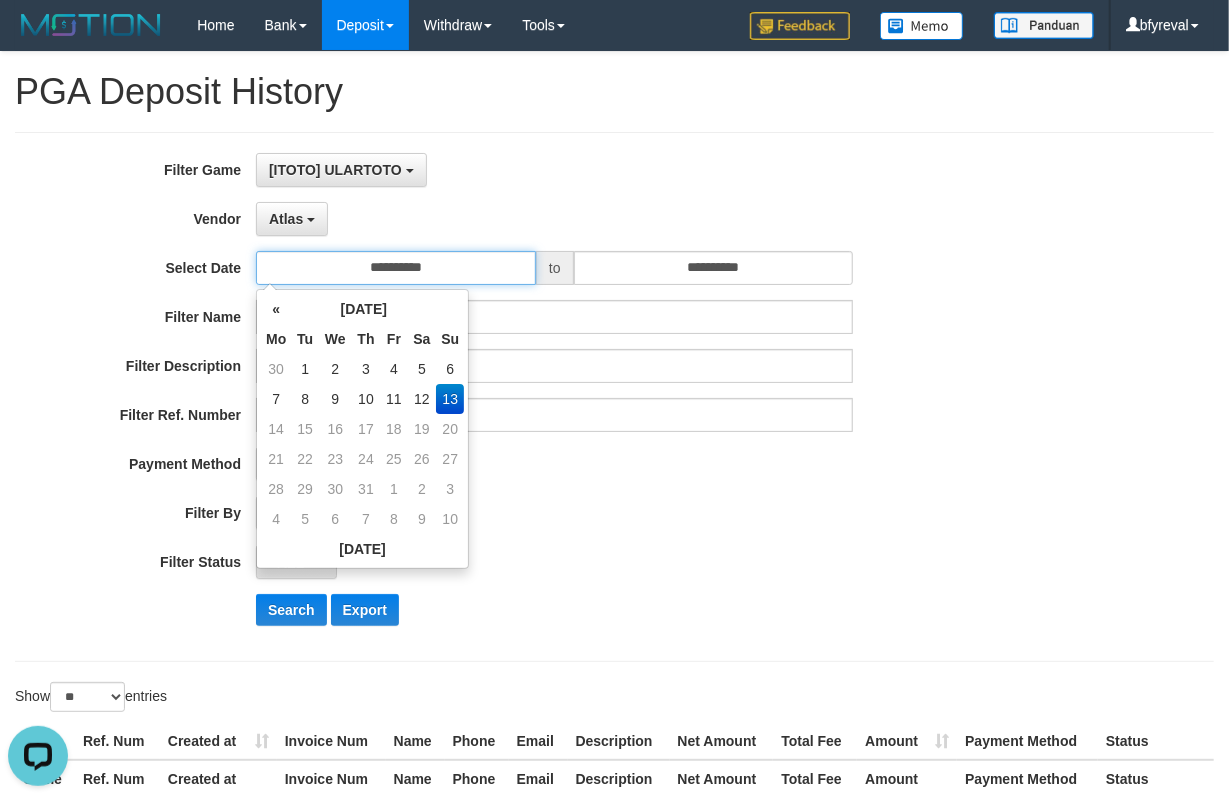 click on "**********" at bounding box center [396, 268] 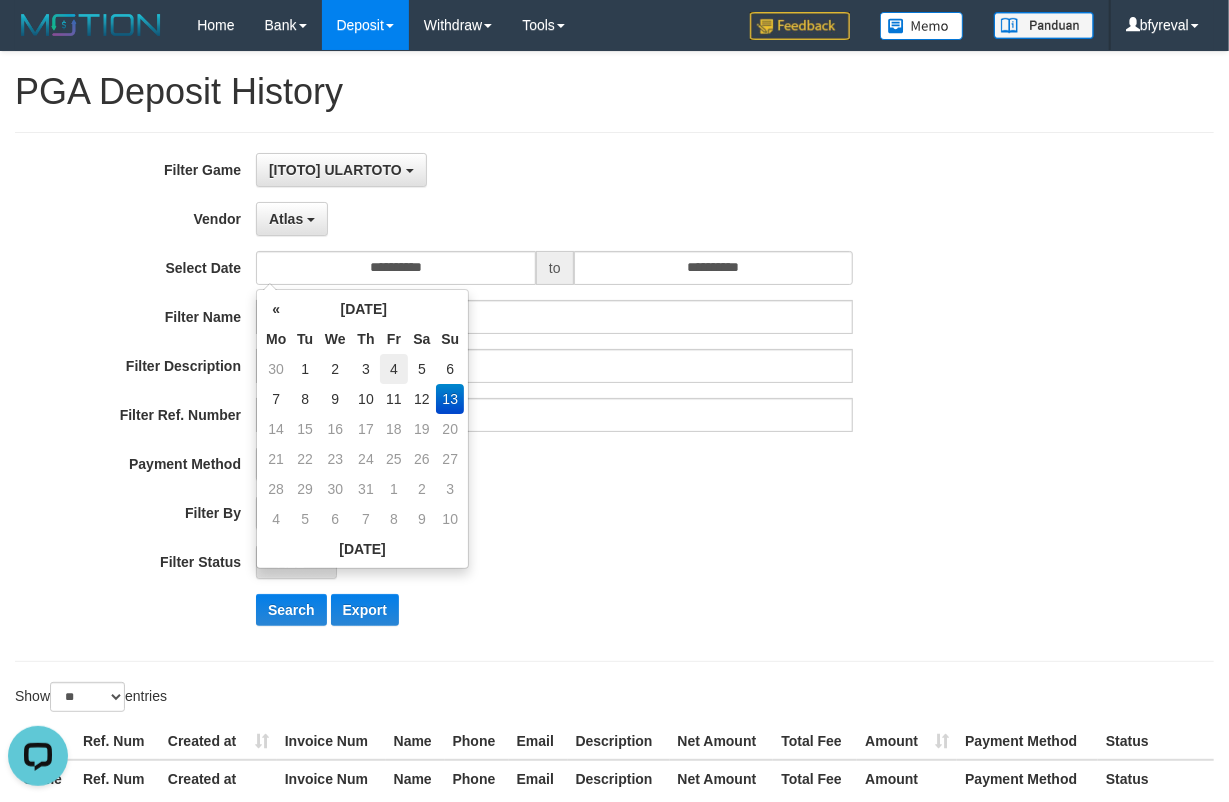 click on "4" at bounding box center [393, 369] 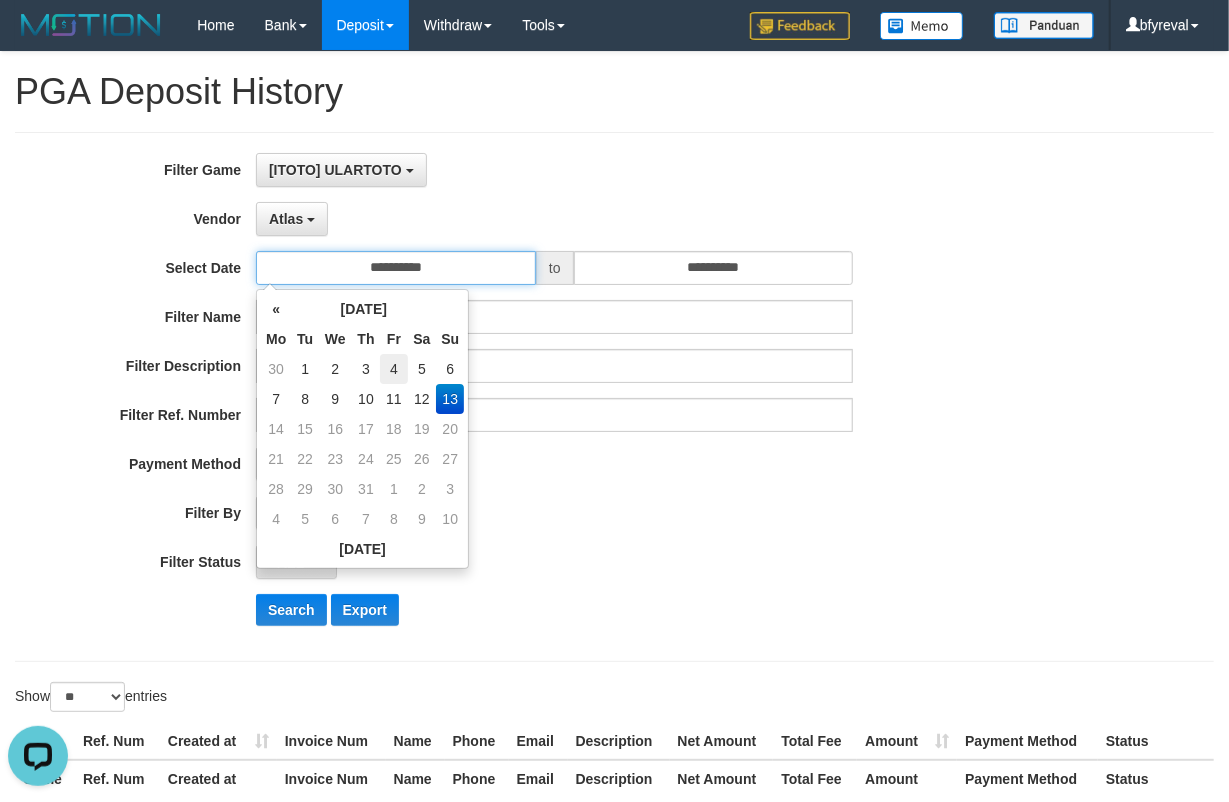 type on "**********" 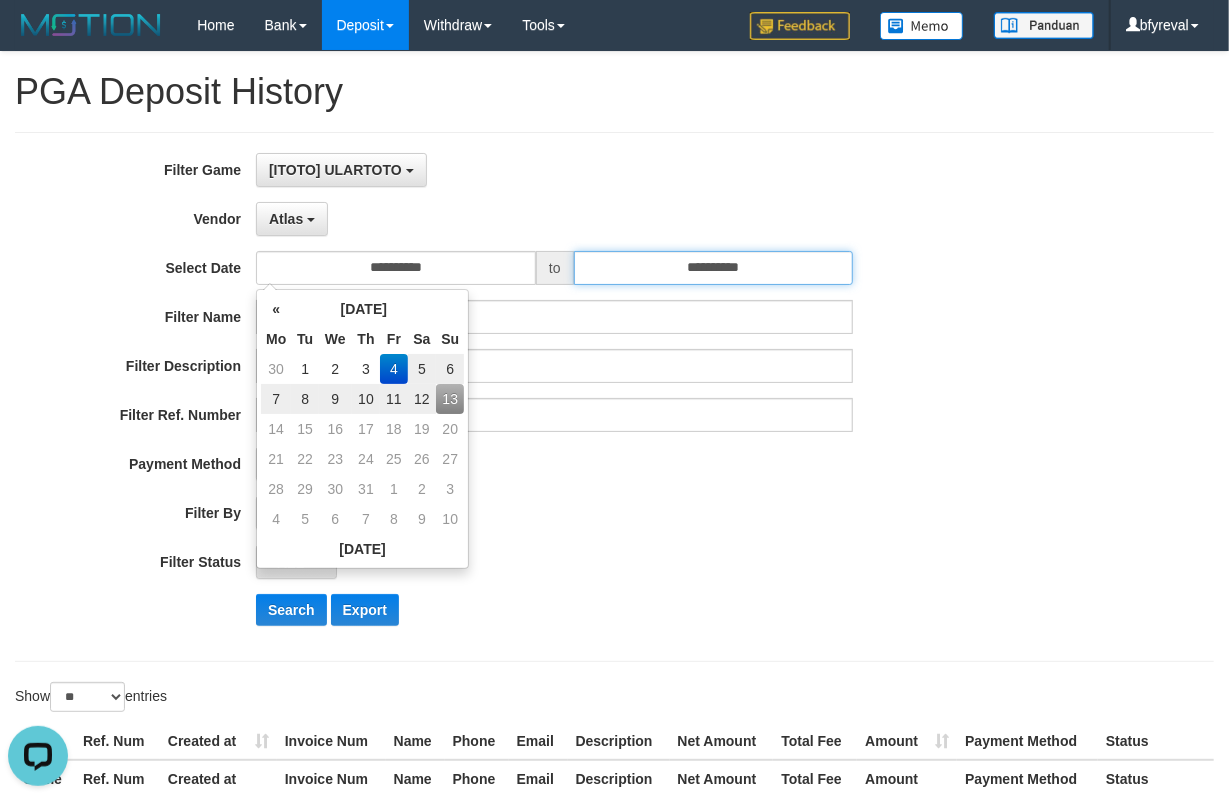click on "**********" at bounding box center (714, 268) 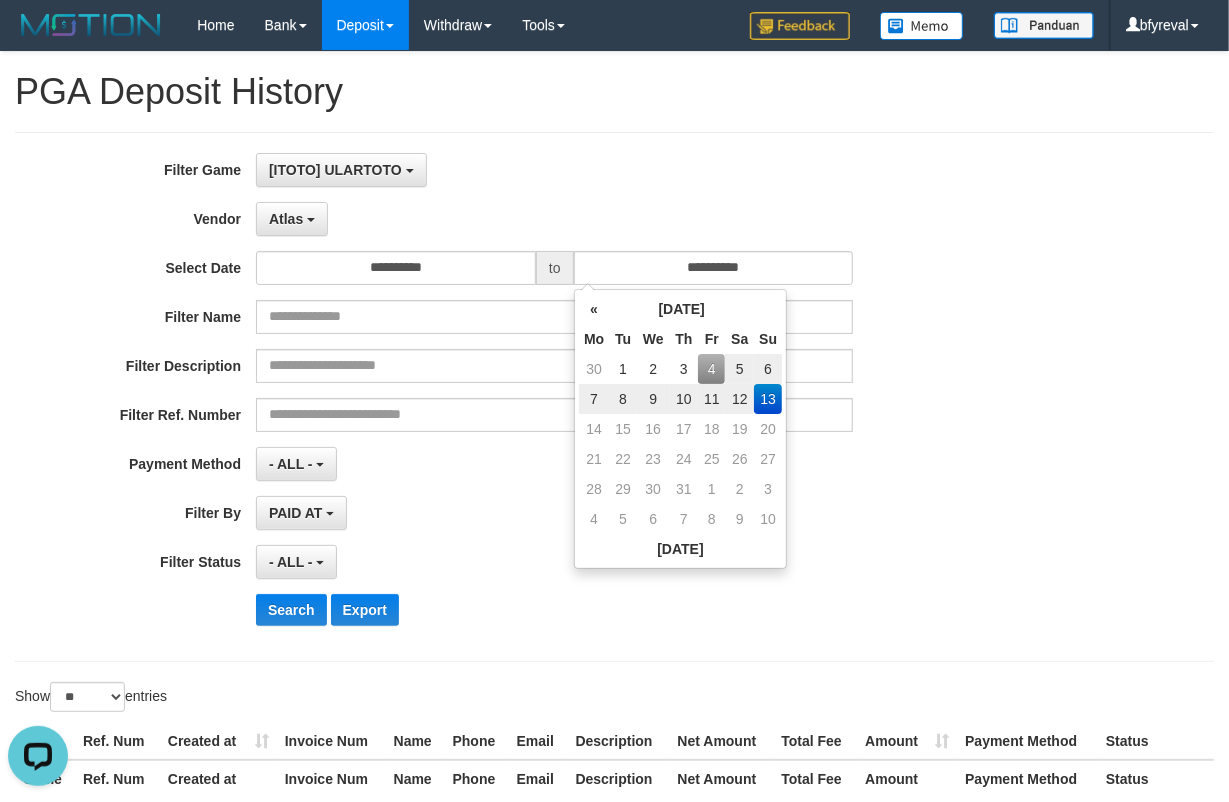 click on "4" at bounding box center (711, 369) 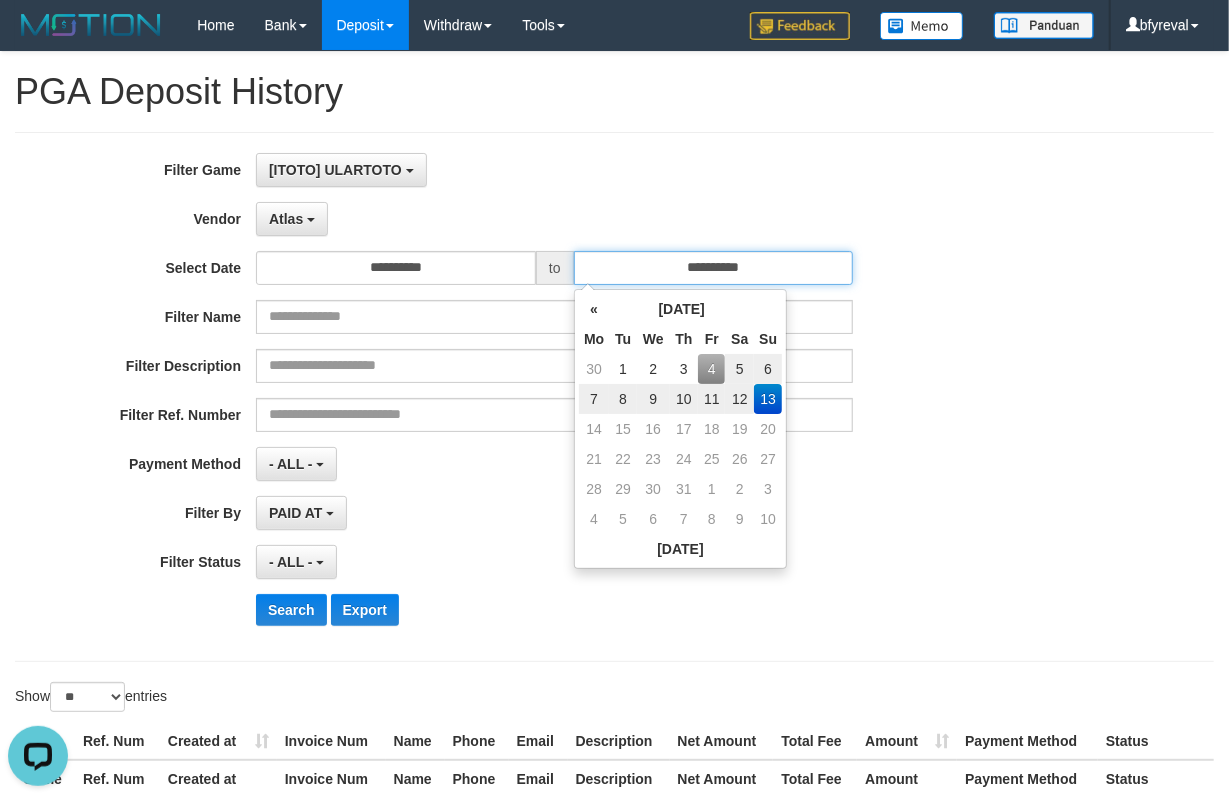 type on "**********" 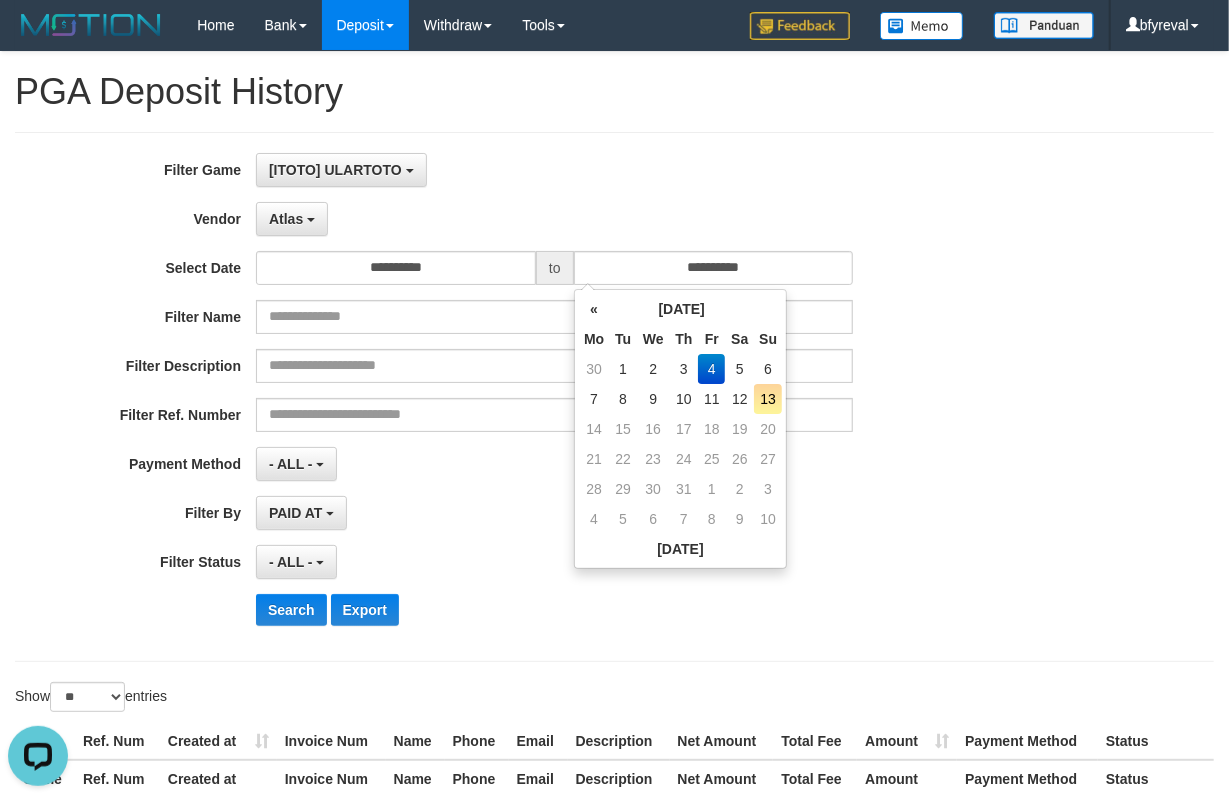 click on "4" at bounding box center [711, 369] 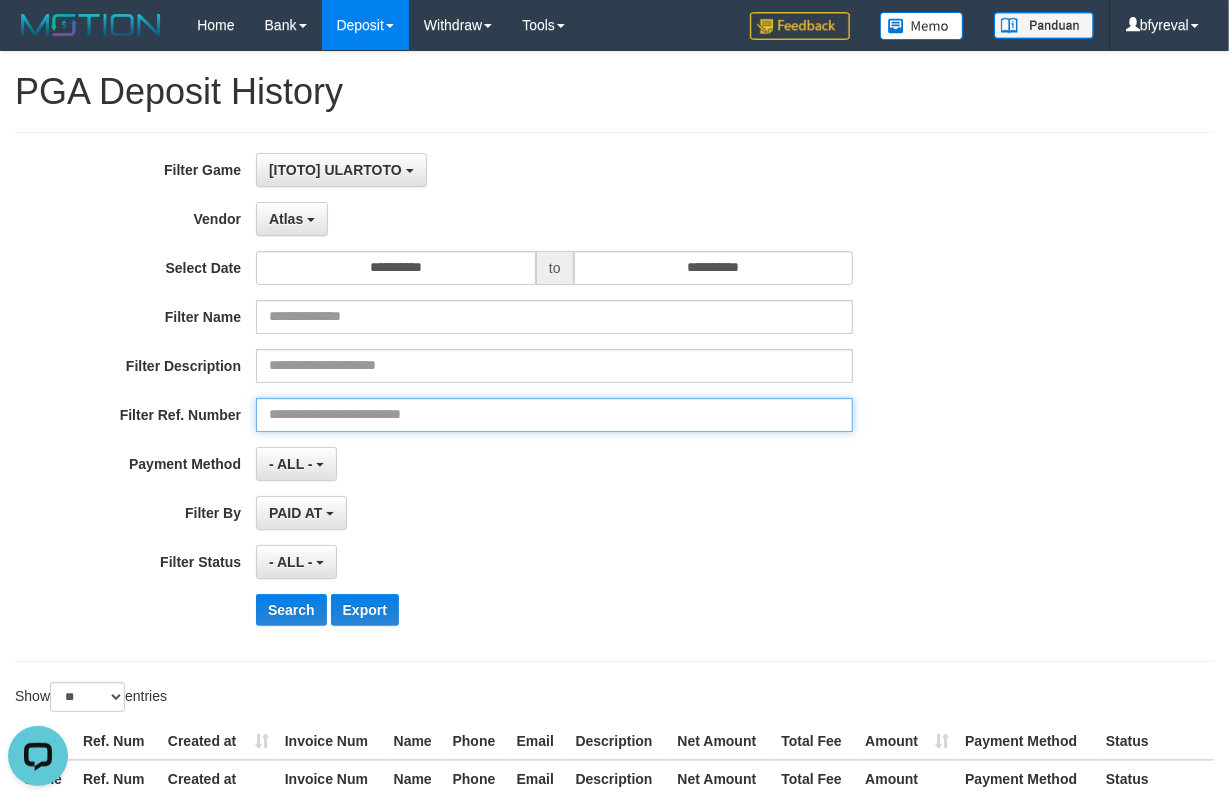 drag, startPoint x: 416, startPoint y: 413, endPoint x: 397, endPoint y: 426, distance: 23.021729 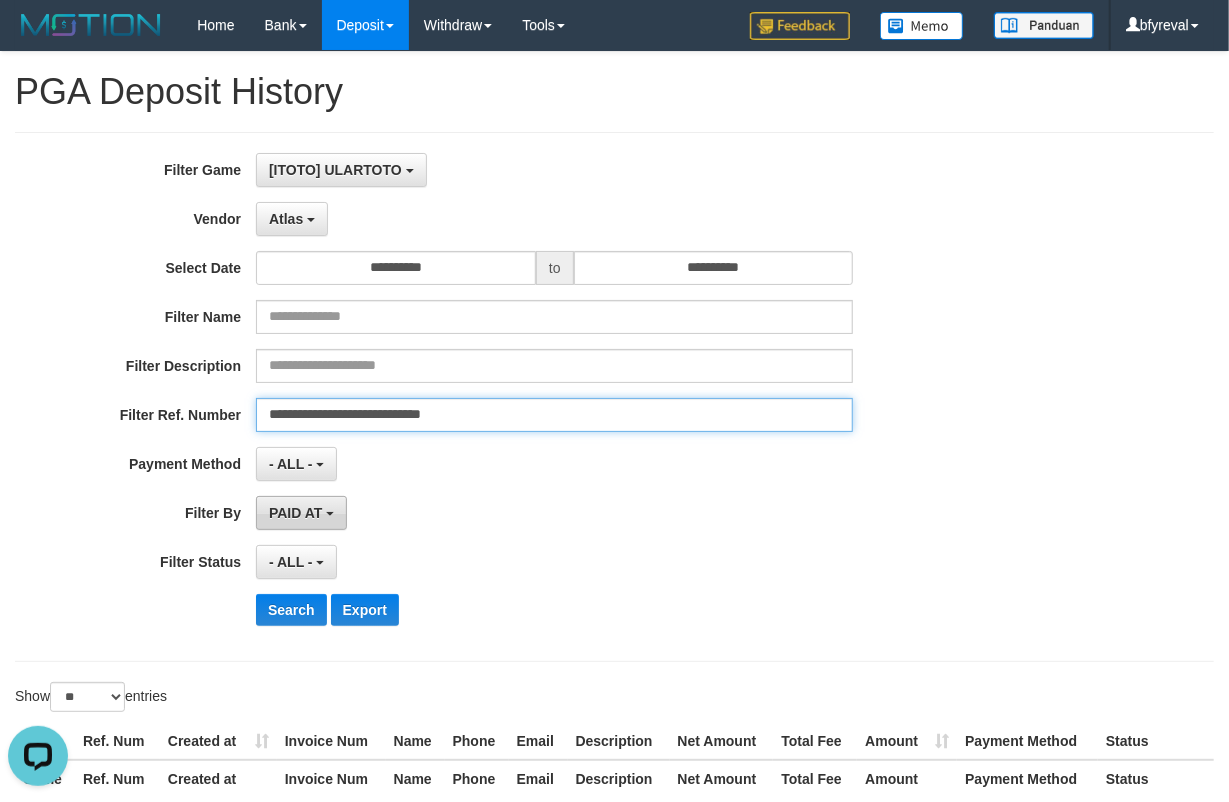 type on "**********" 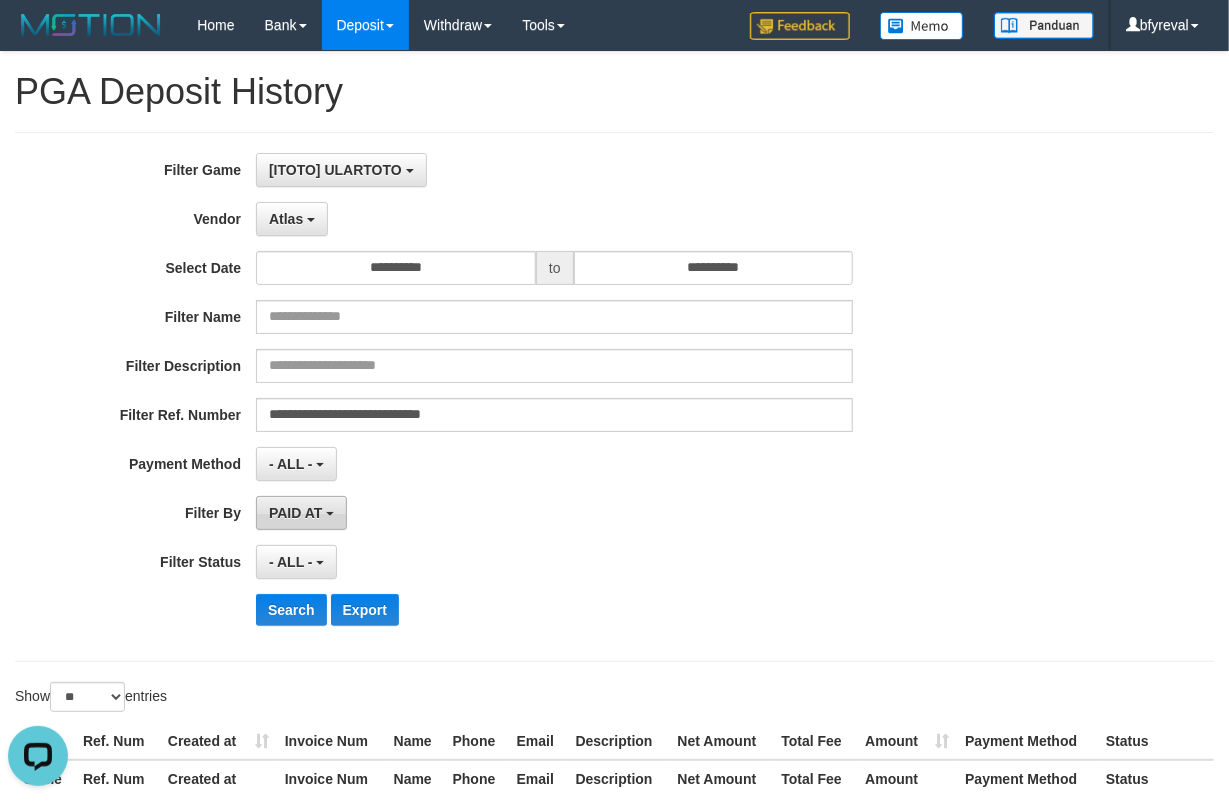 click on "PAID AT" at bounding box center [295, 513] 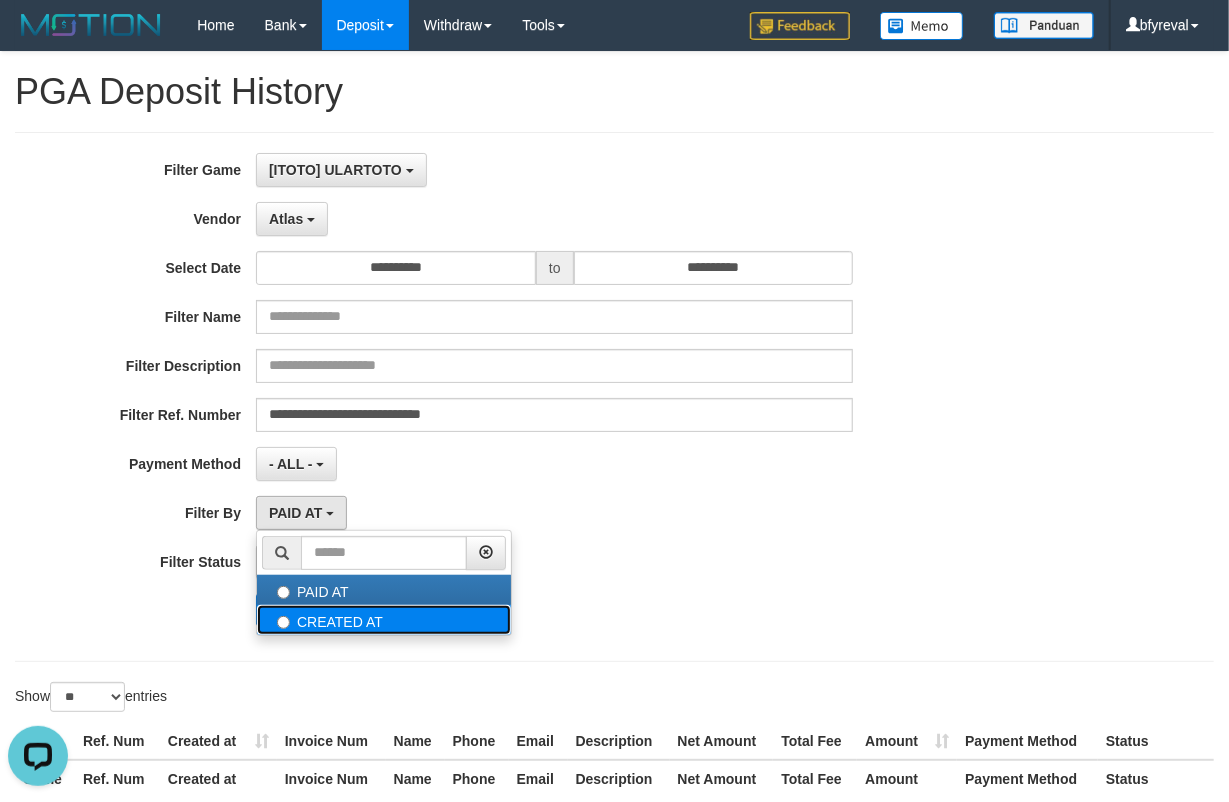 click on "CREATED AT" at bounding box center [384, 620] 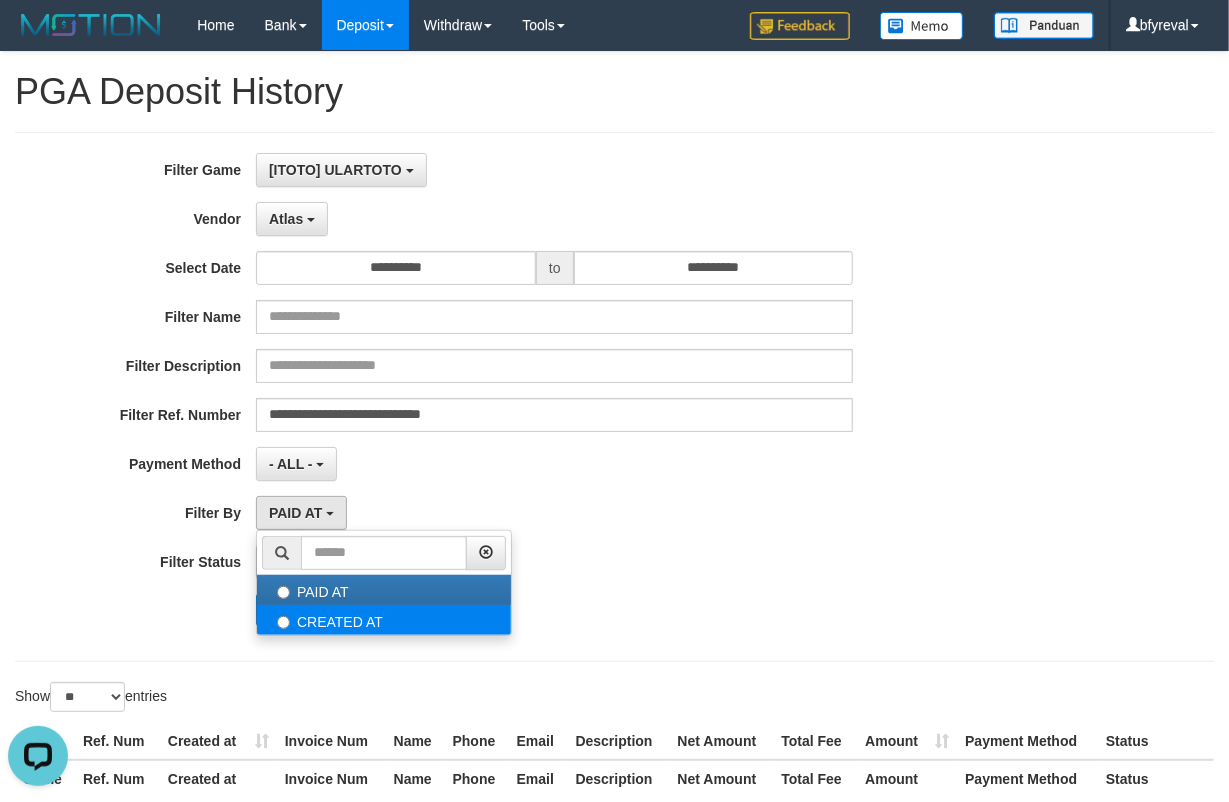 select on "*" 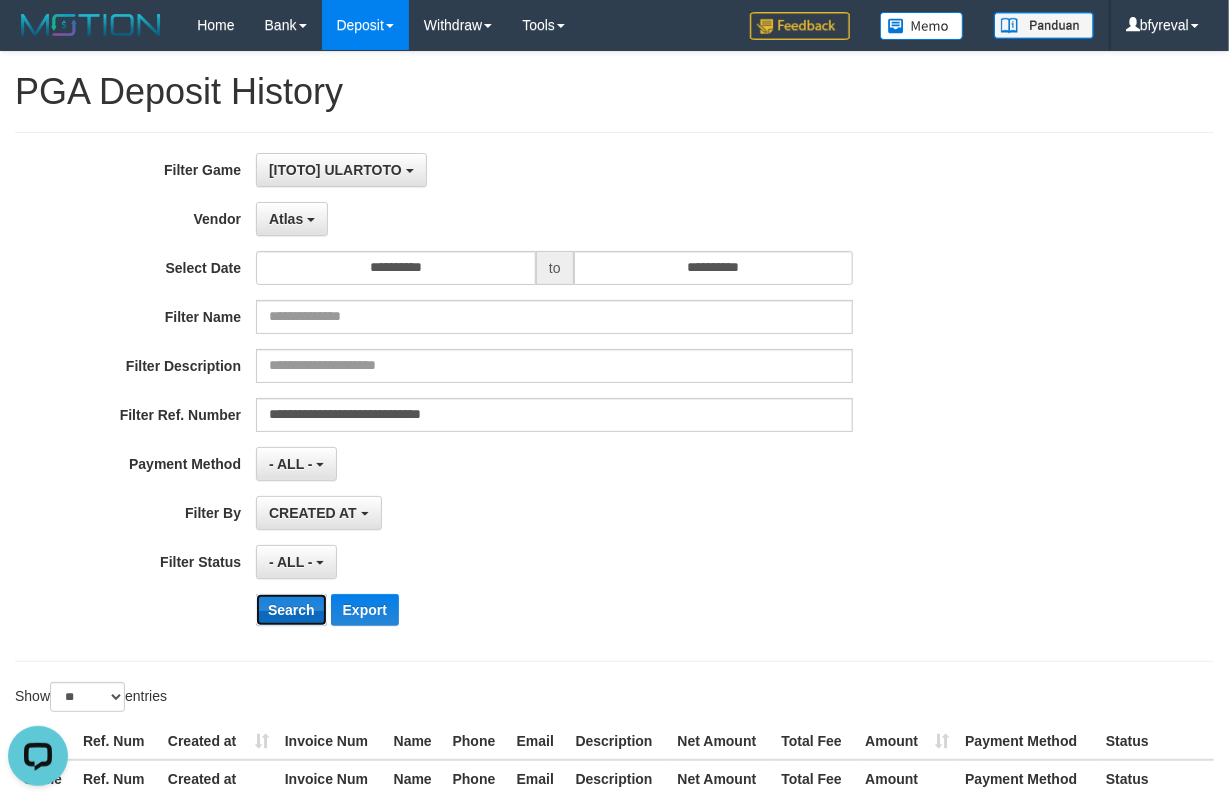 click on "Search" at bounding box center [291, 610] 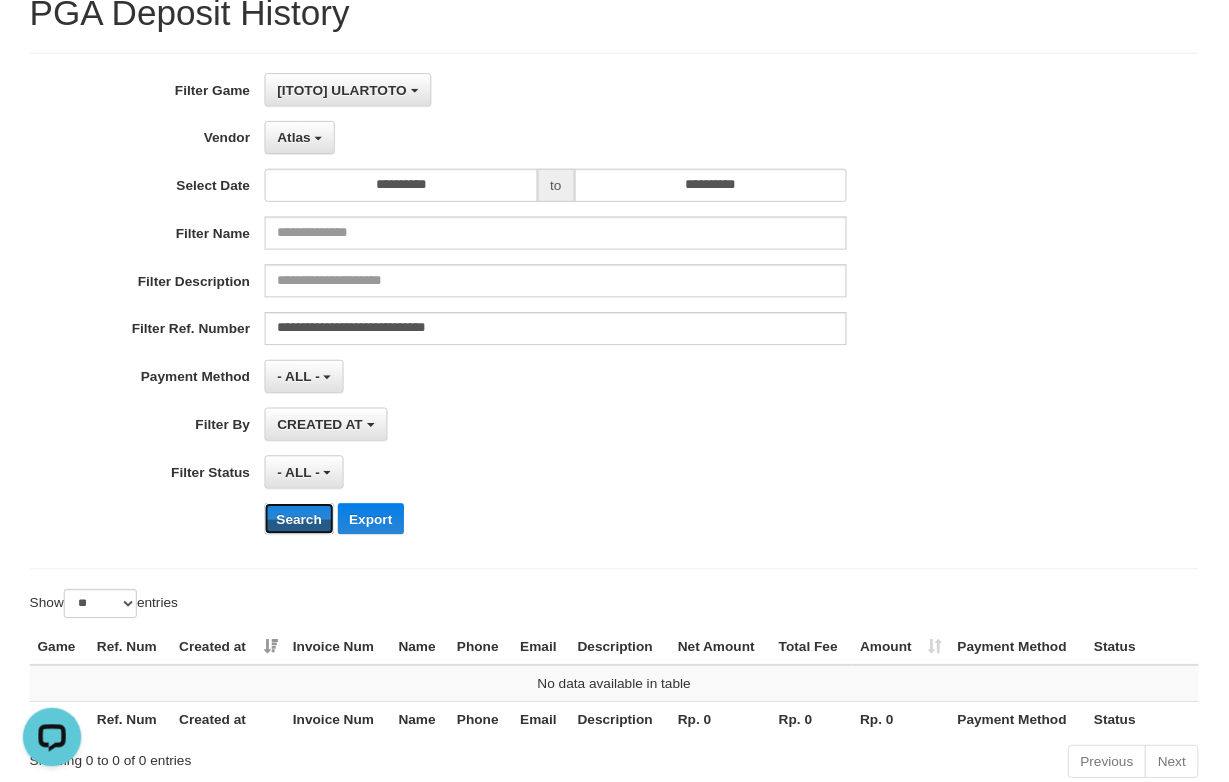 scroll, scrollTop: 122, scrollLeft: 0, axis: vertical 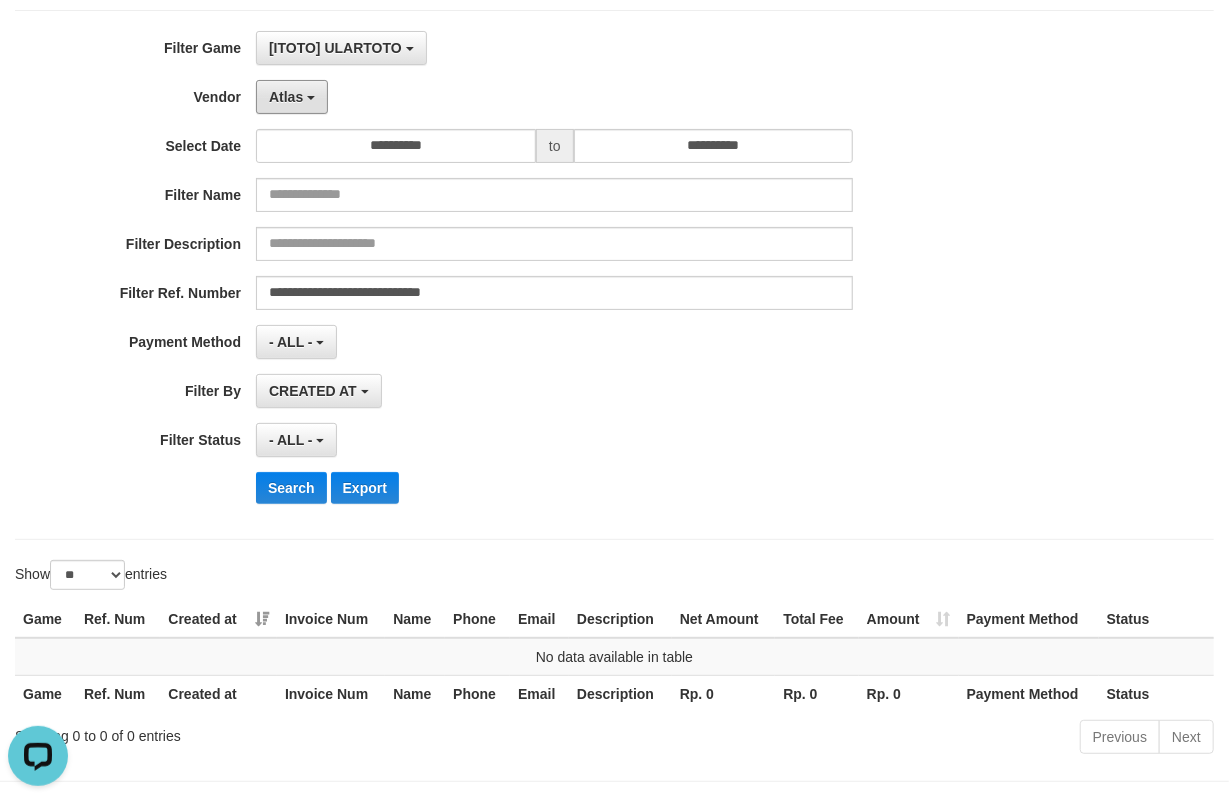 click on "Atlas" at bounding box center (292, 97) 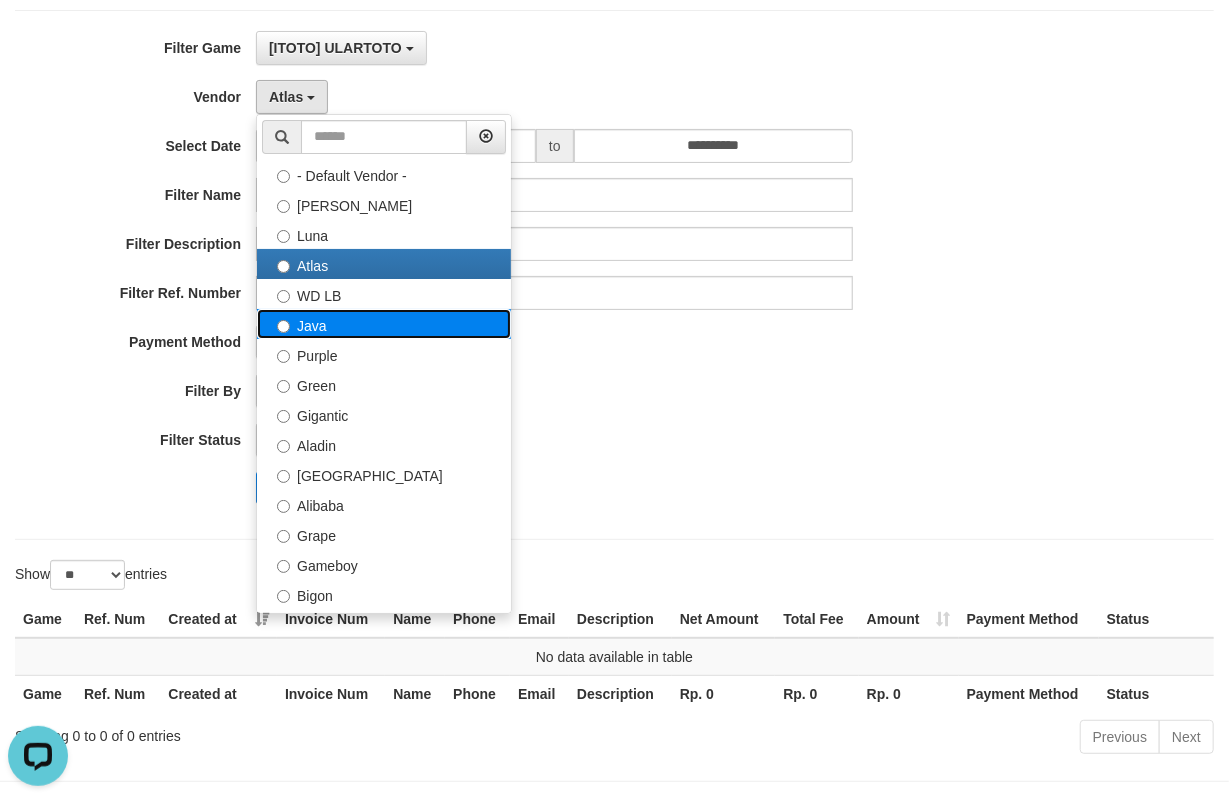 click on "Java" at bounding box center (384, 324) 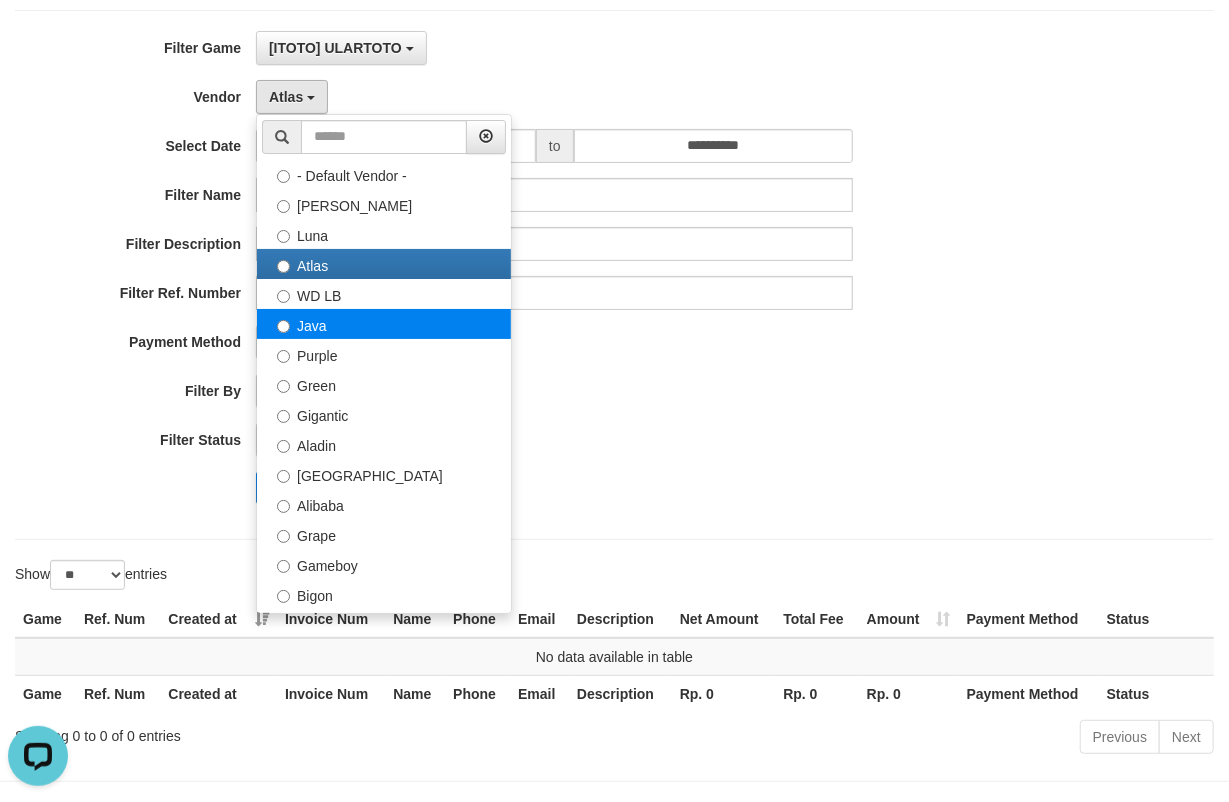 select on "**********" 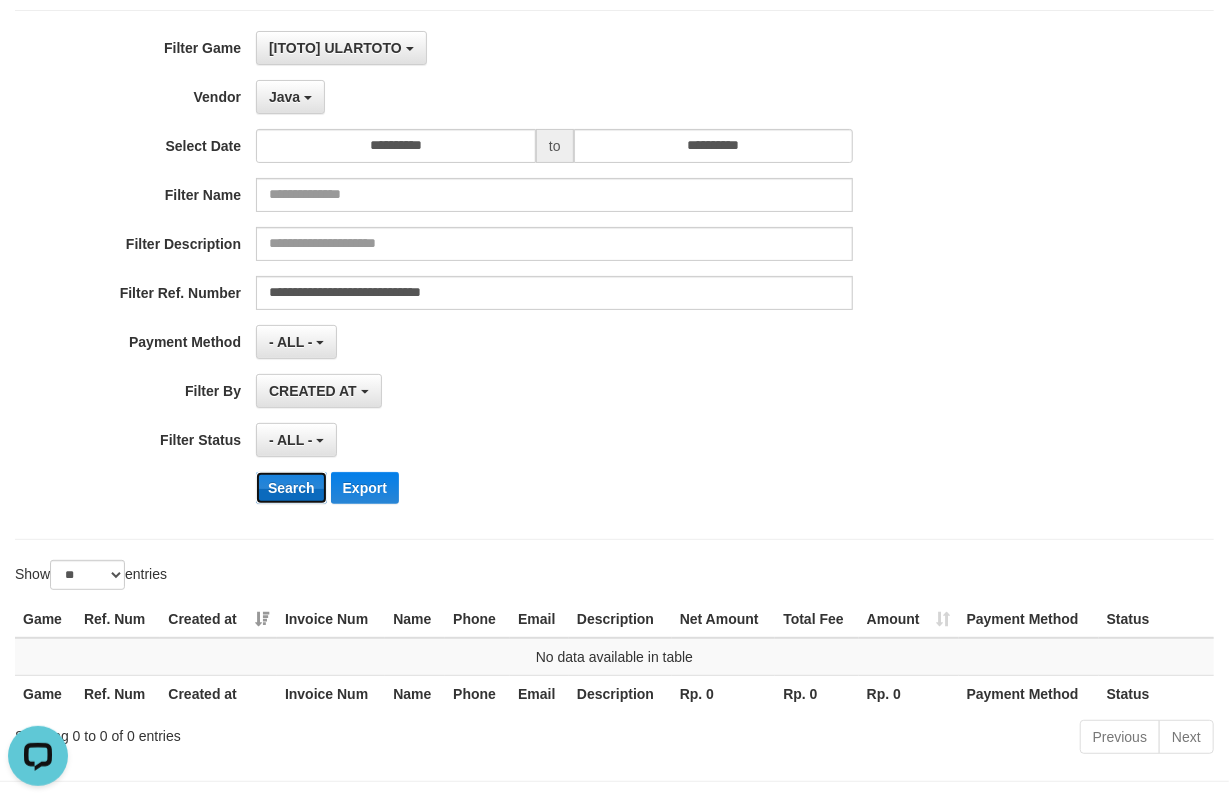 click on "Search" at bounding box center [291, 488] 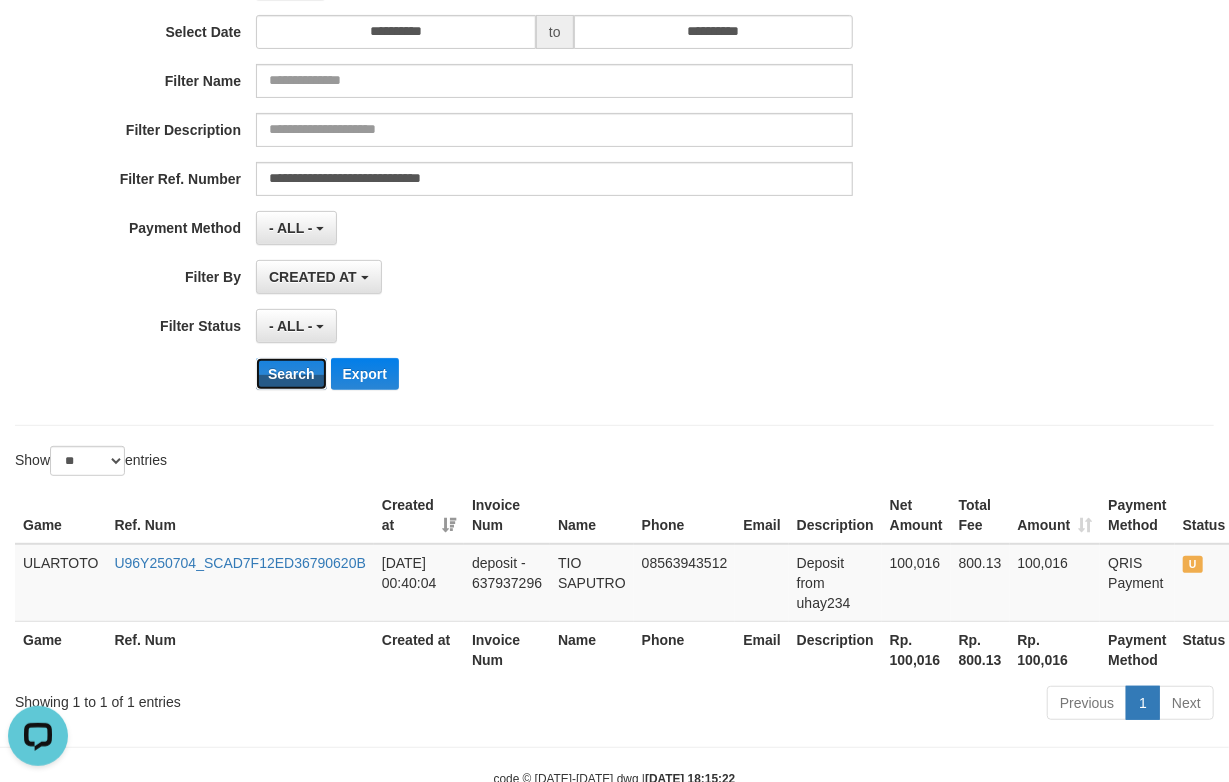 scroll, scrollTop: 296, scrollLeft: 0, axis: vertical 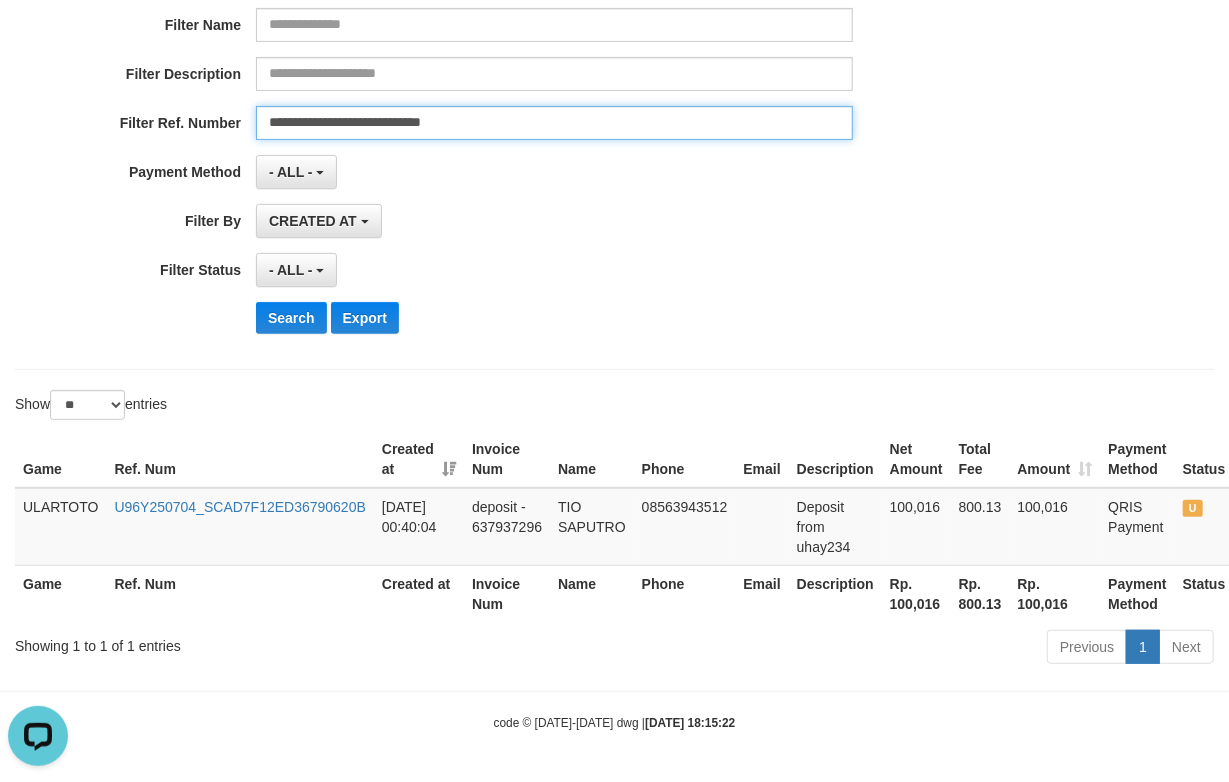 click on "**********" at bounding box center [554, 123] 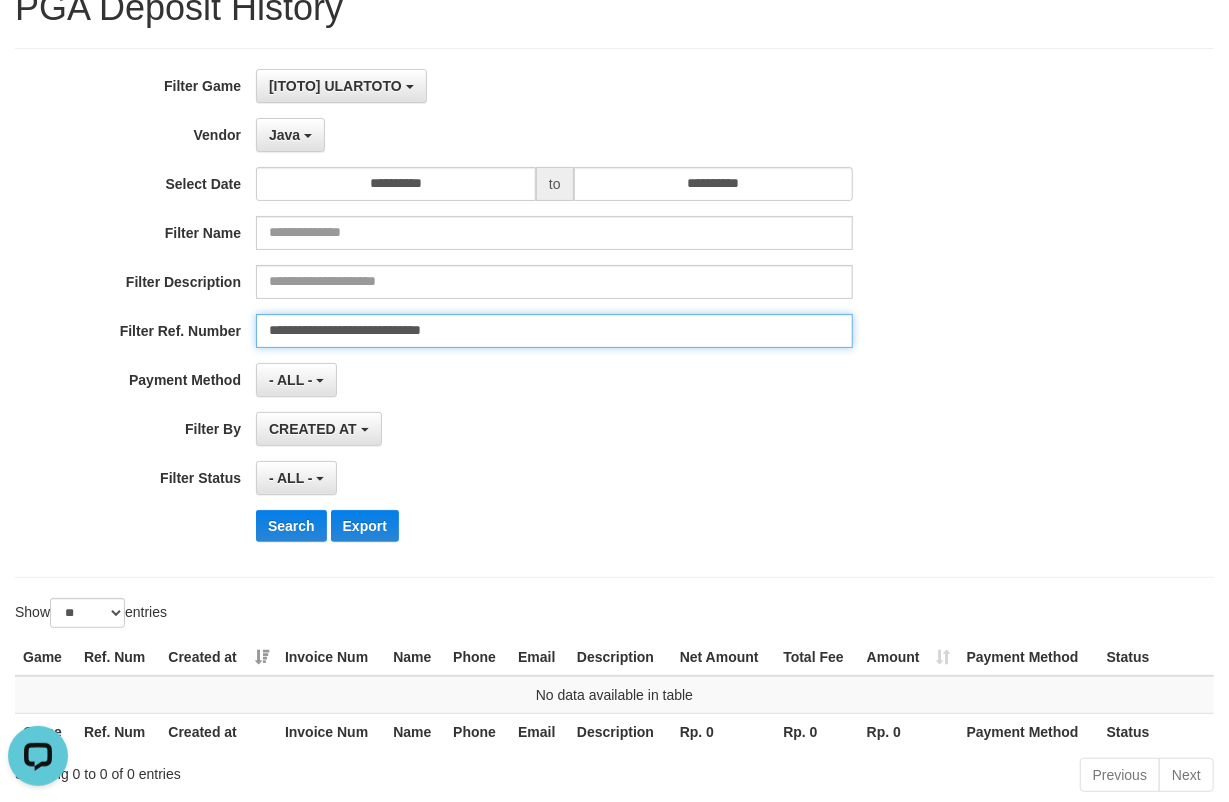 scroll, scrollTop: 0, scrollLeft: 0, axis: both 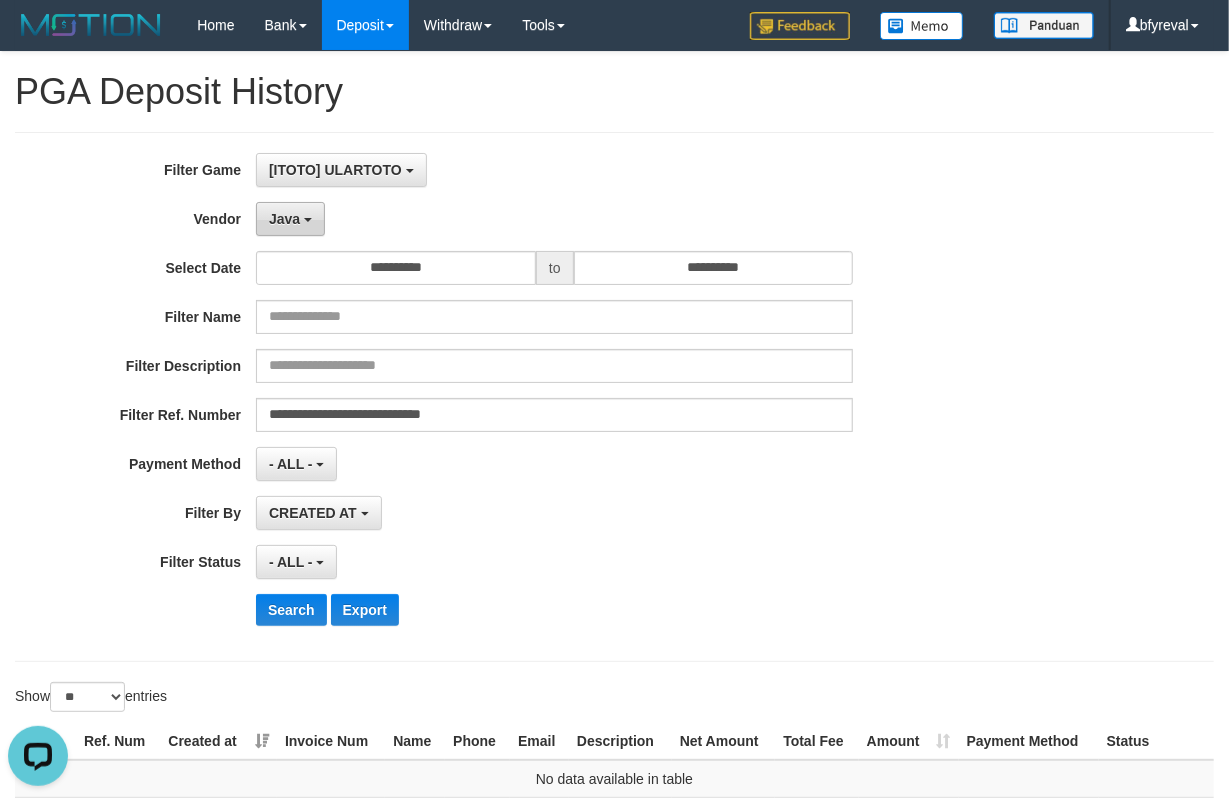 click on "Java" at bounding box center (290, 219) 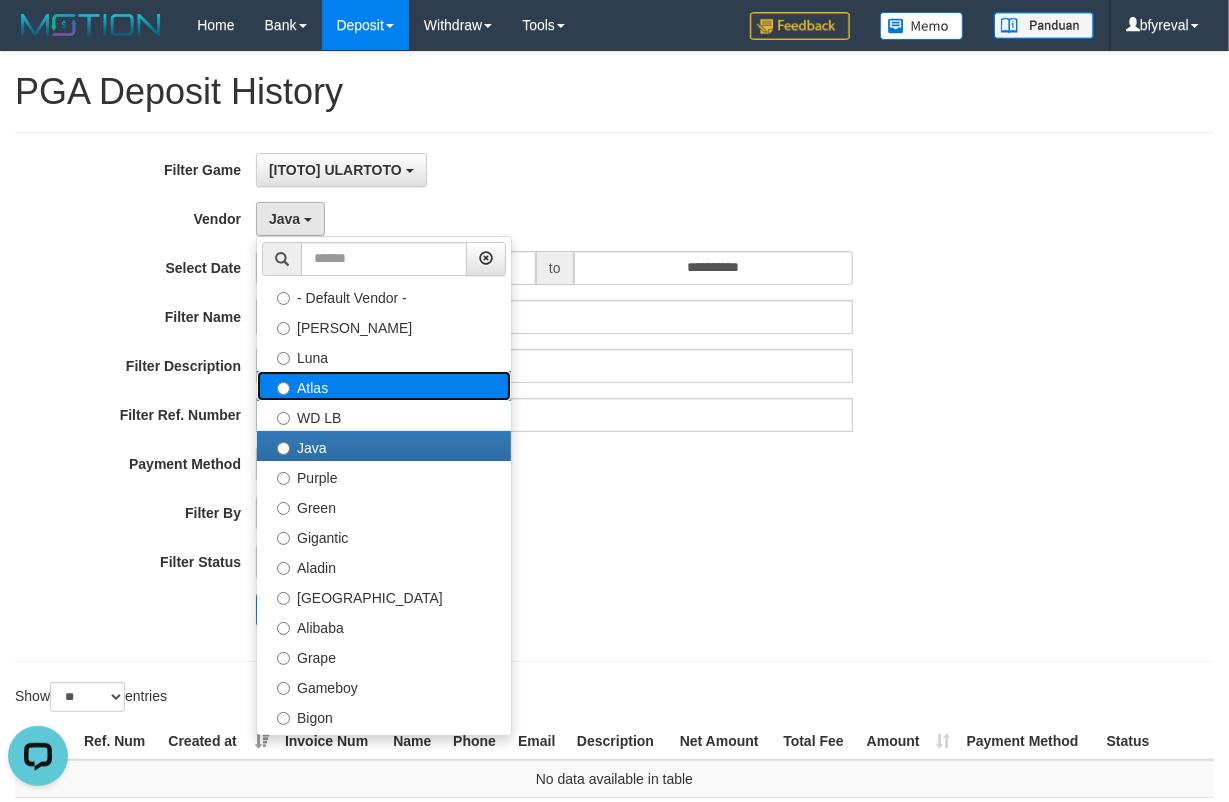drag, startPoint x: 329, startPoint y: 389, endPoint x: 301, endPoint y: 421, distance: 42.520584 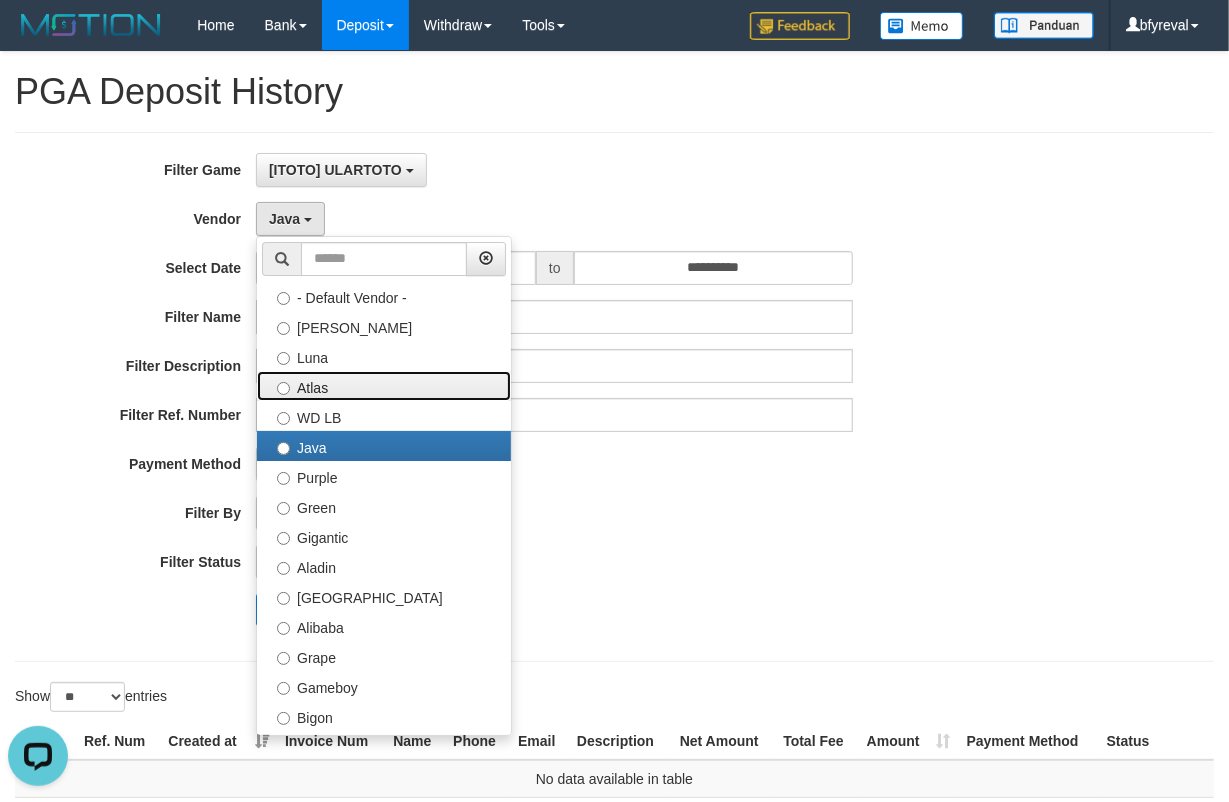 click on "Atlas" at bounding box center (384, 386) 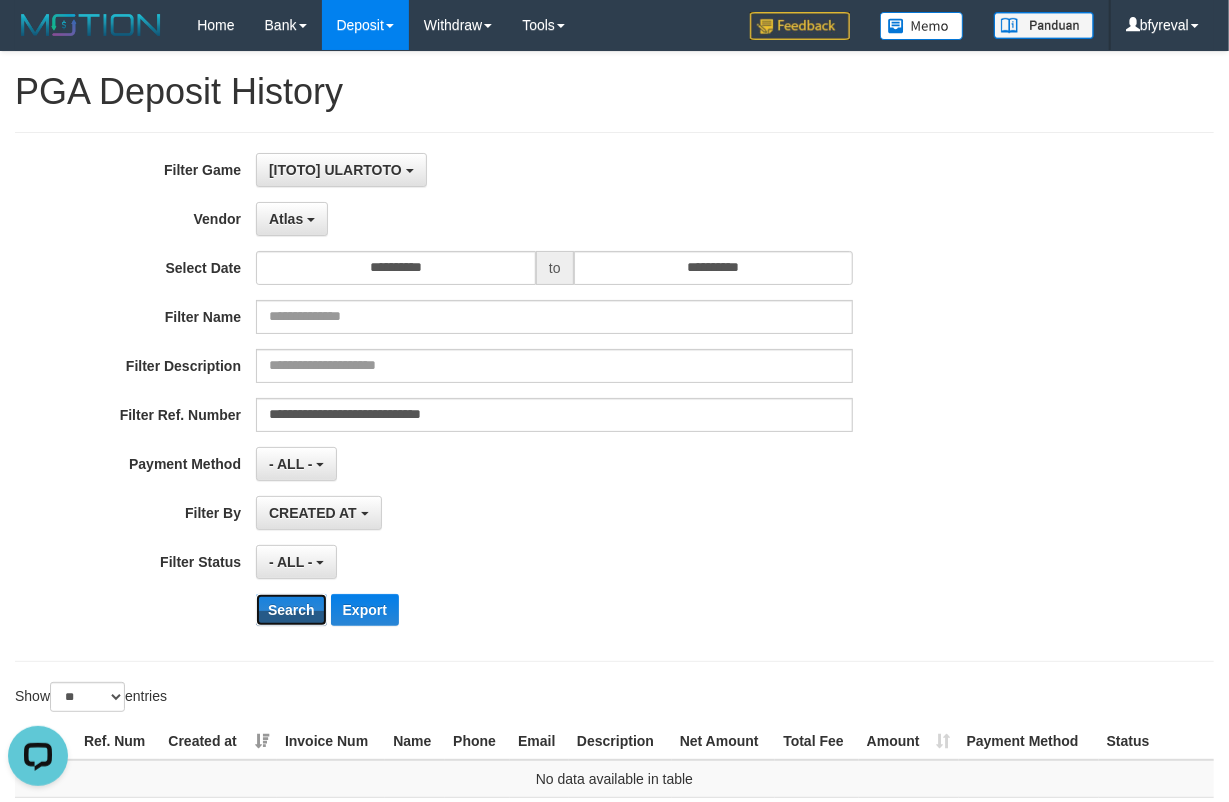 drag, startPoint x: 277, startPoint y: 605, endPoint x: 288, endPoint y: 589, distance: 19.416489 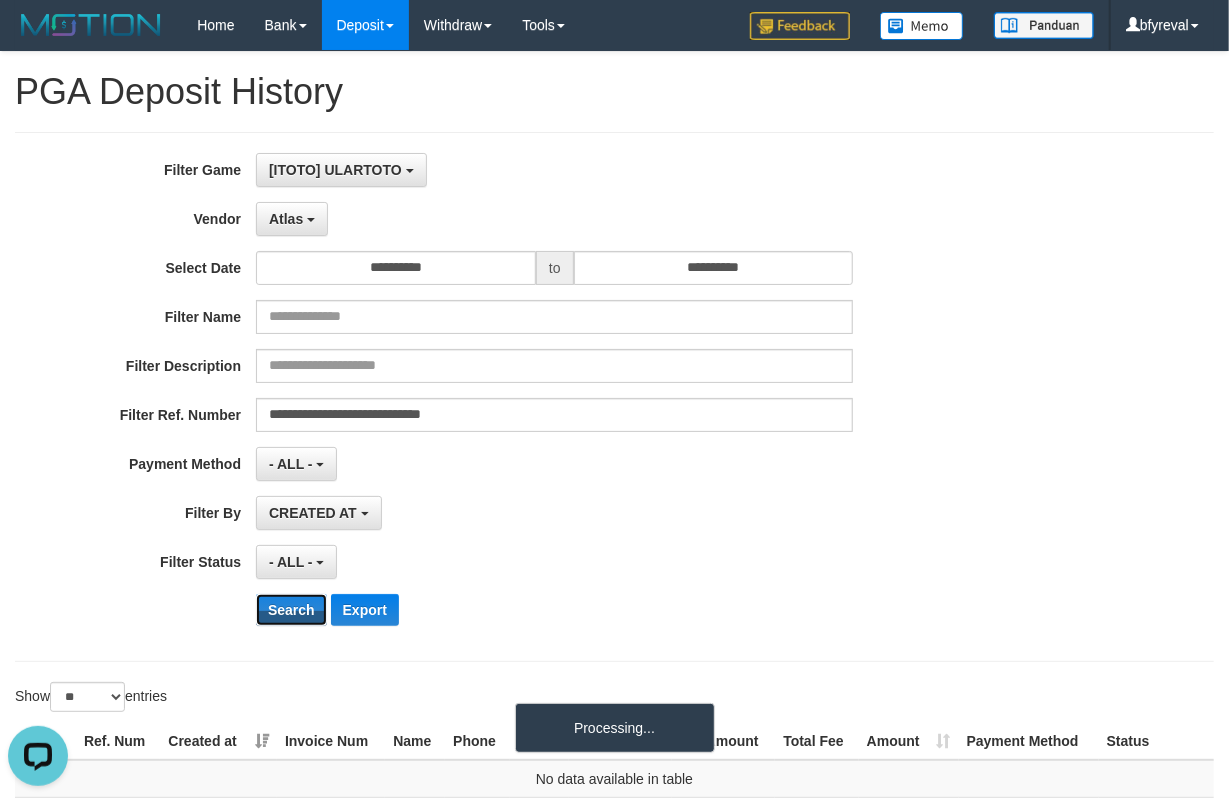 scroll, scrollTop: 177, scrollLeft: 0, axis: vertical 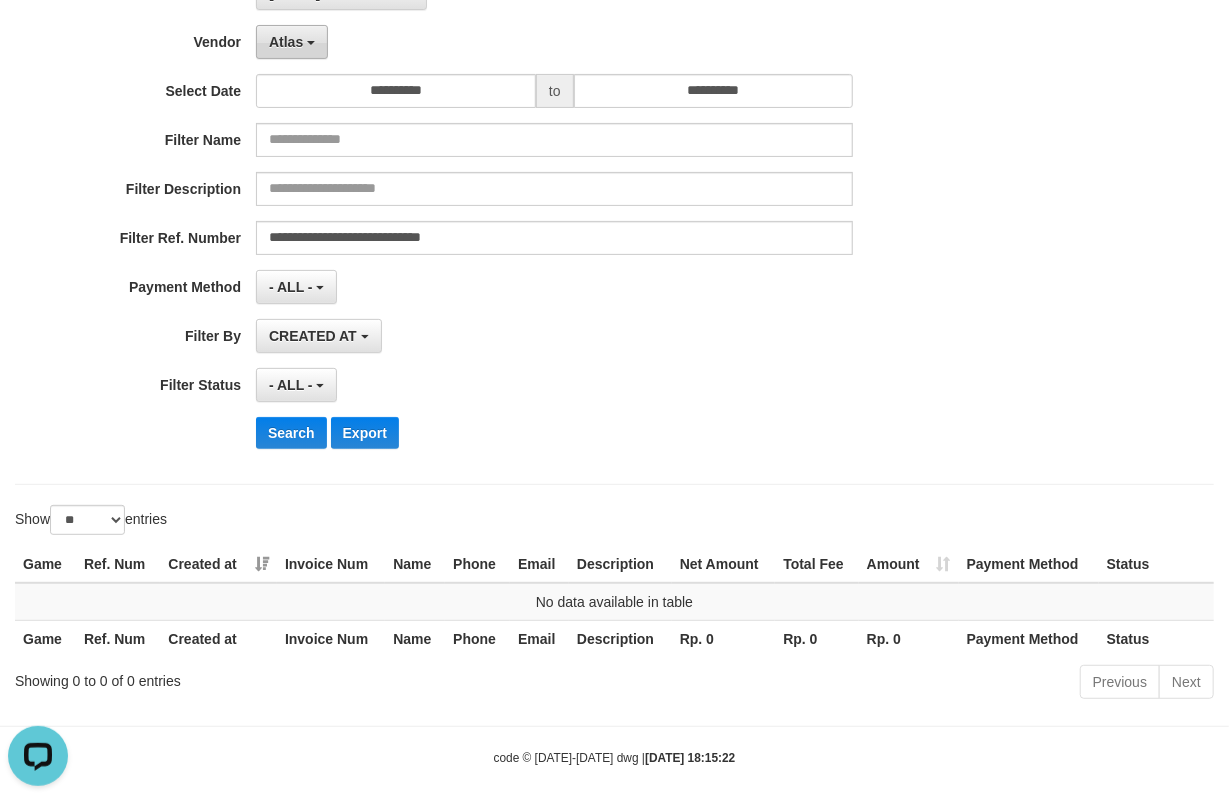 click on "Atlas" at bounding box center (292, 42) 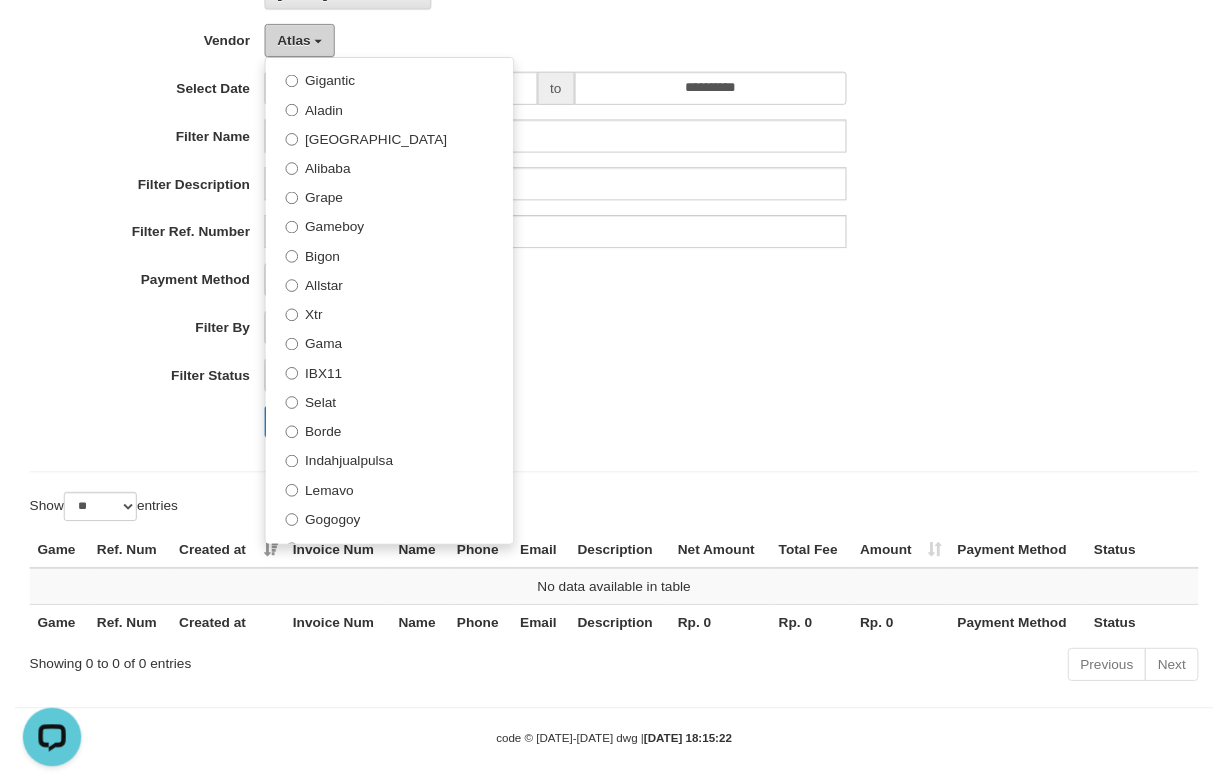 scroll, scrollTop: 356, scrollLeft: 0, axis: vertical 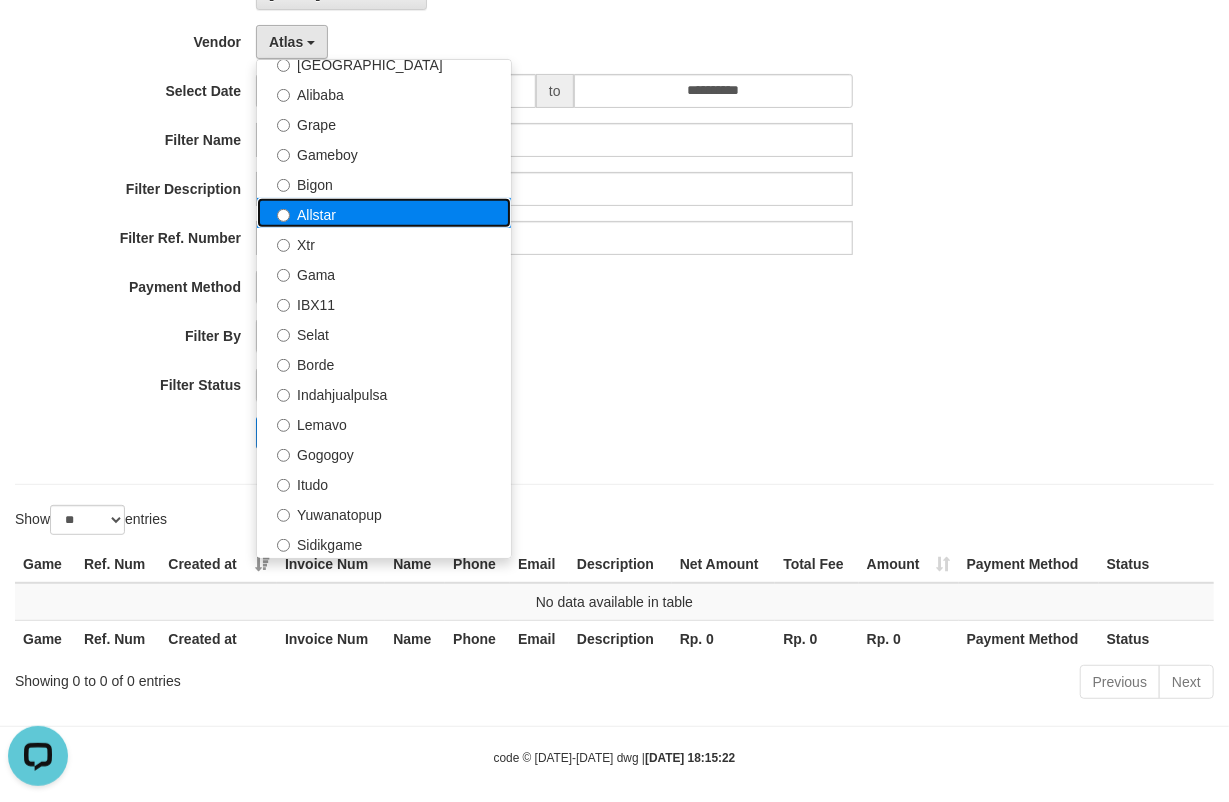 click on "Allstar" at bounding box center (384, 213) 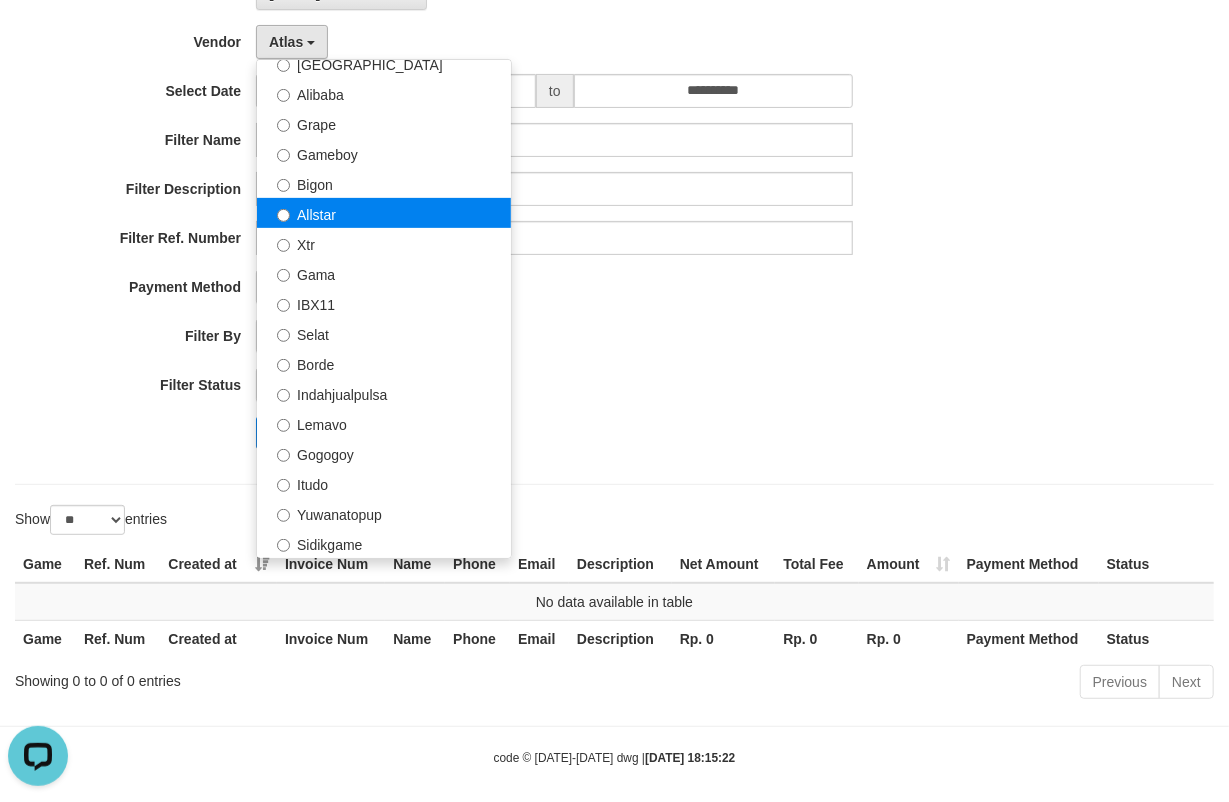 select on "**********" 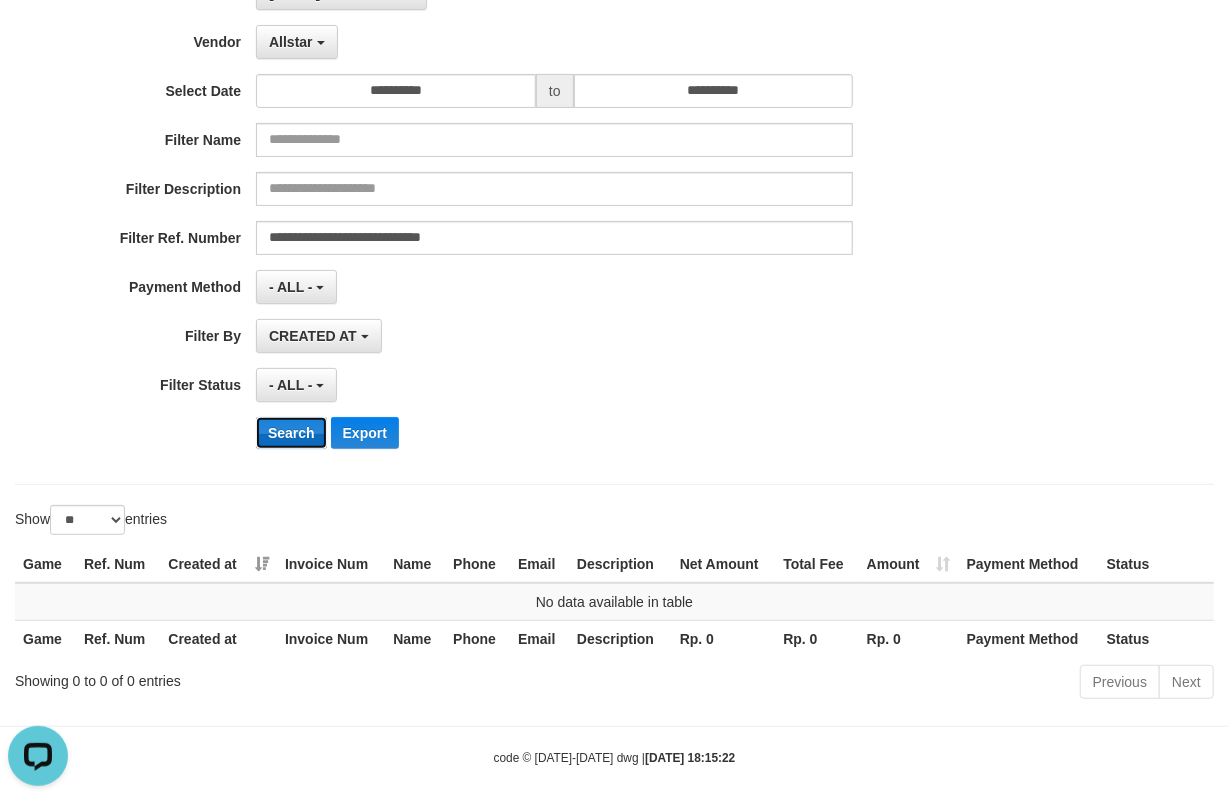click on "Search" at bounding box center [291, 433] 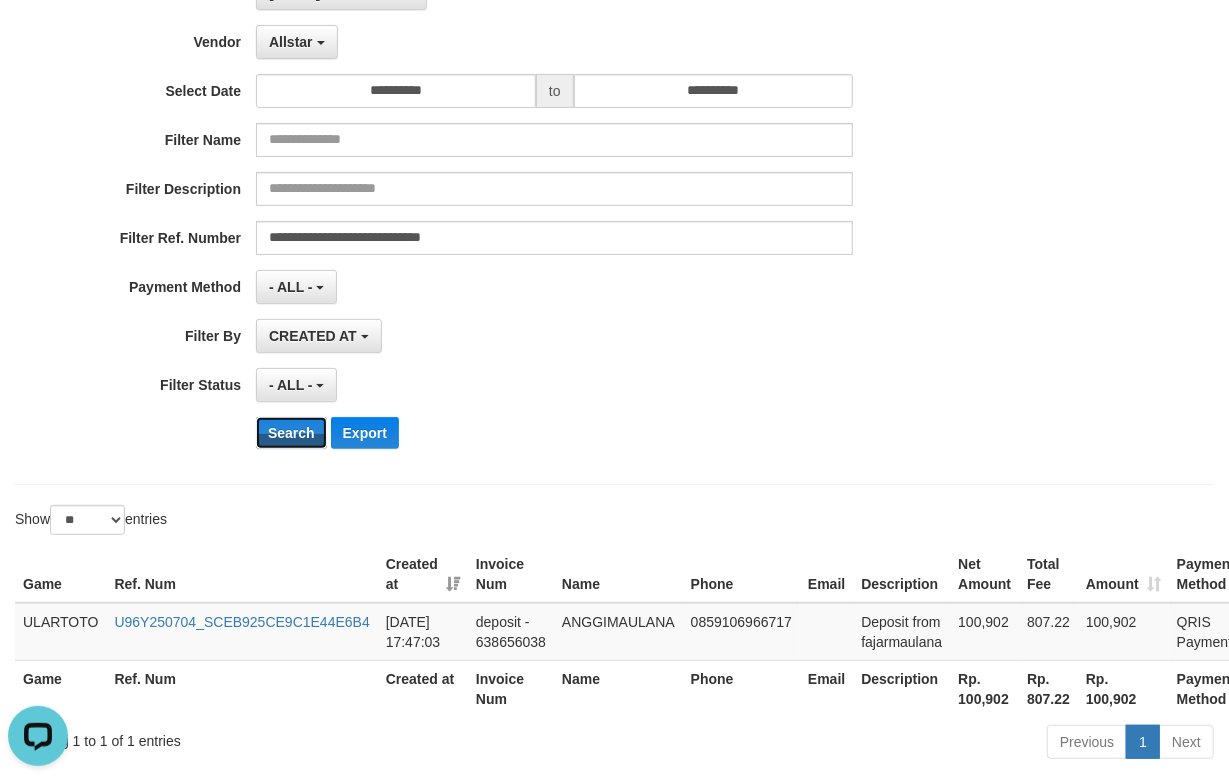 type 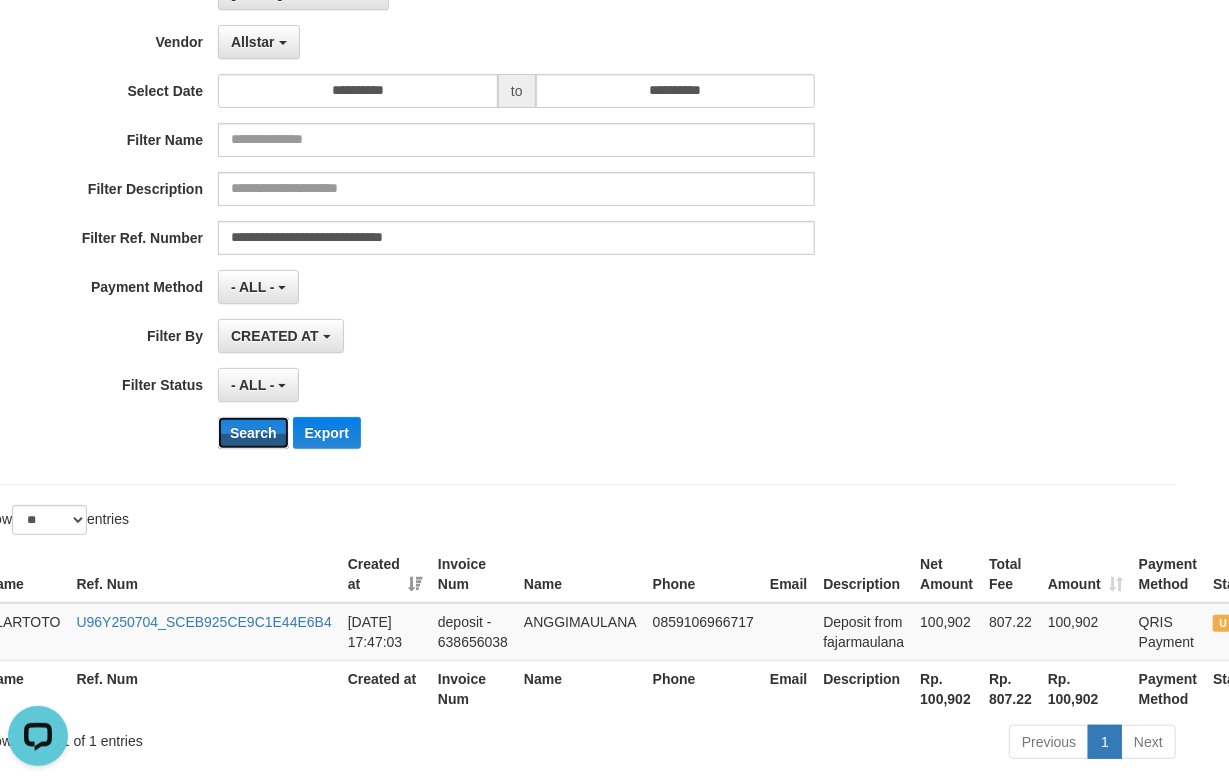 scroll, scrollTop: 177, scrollLeft: 73, axis: both 